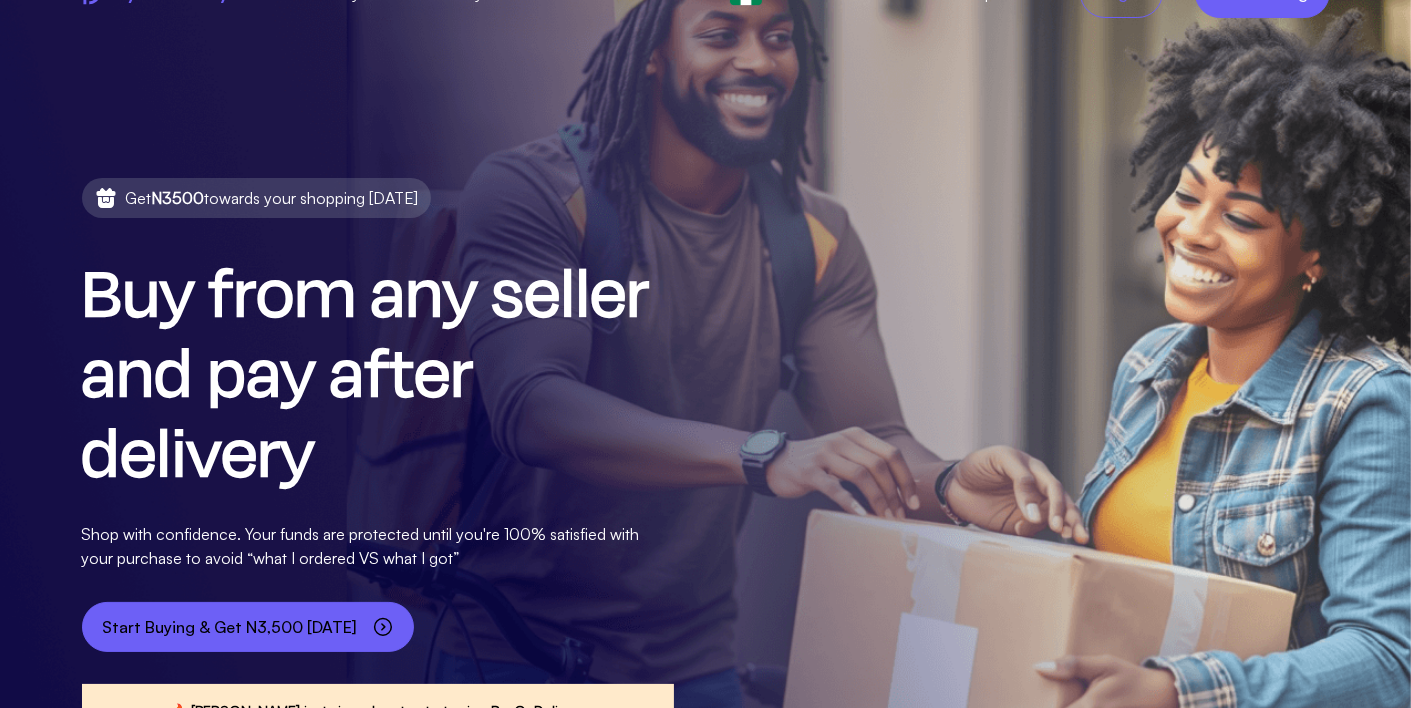 scroll, scrollTop: 63, scrollLeft: 0, axis: vertical 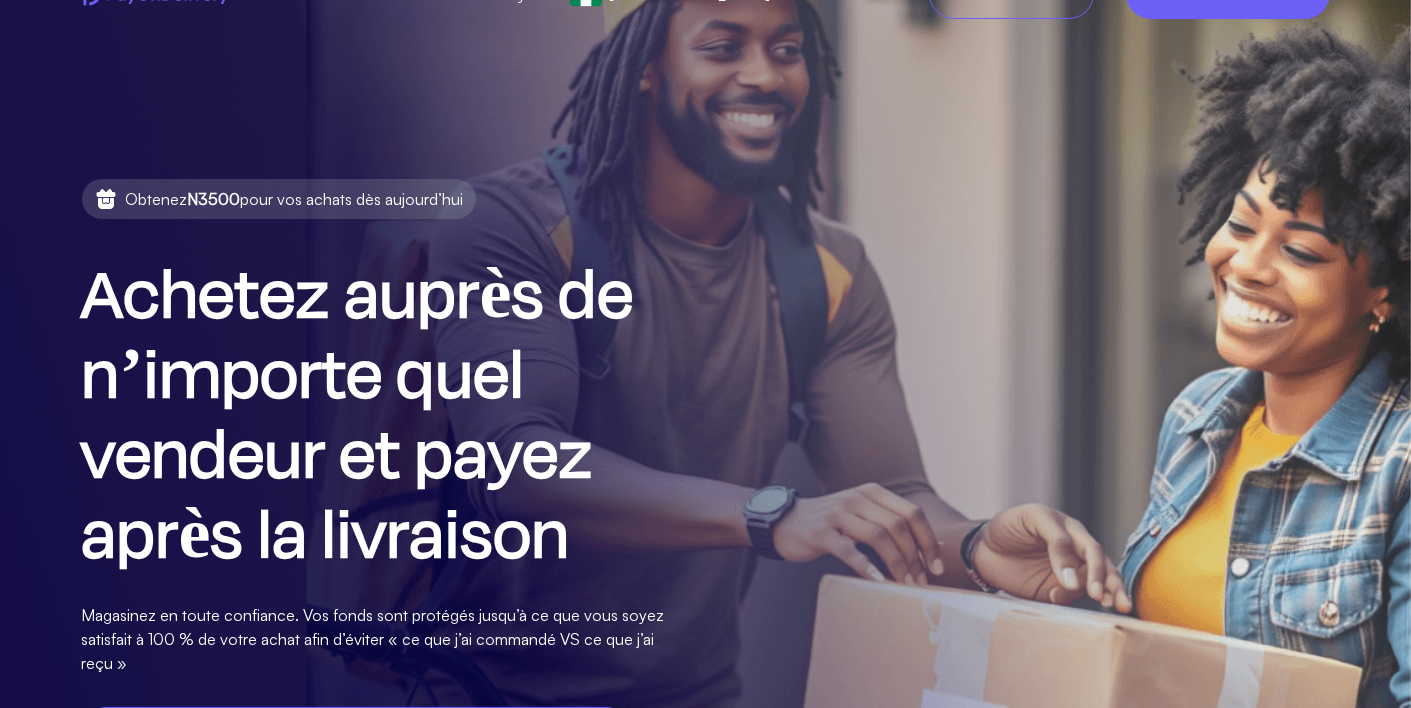 click on "Obtenez  N3500  pour vos achats dès aujourd’hui Achetez auprès de n’importe quel vendeur et payez après la livraison Magasinez en toute confiance. Vos fonds sont protégés jusqu’à ce que vous soyez satisfait à 100 % de votre achat afin d’éviter « ce que j’ai commandé VS ce que j’ai reçu » Commencez à acheter et obtenez 3 500 nairas dès aujourd’hui 🔥 jfashak01234 vient de s’inscrire pour commencer à utiliser PayOnDelivery" at bounding box center (706, 510) 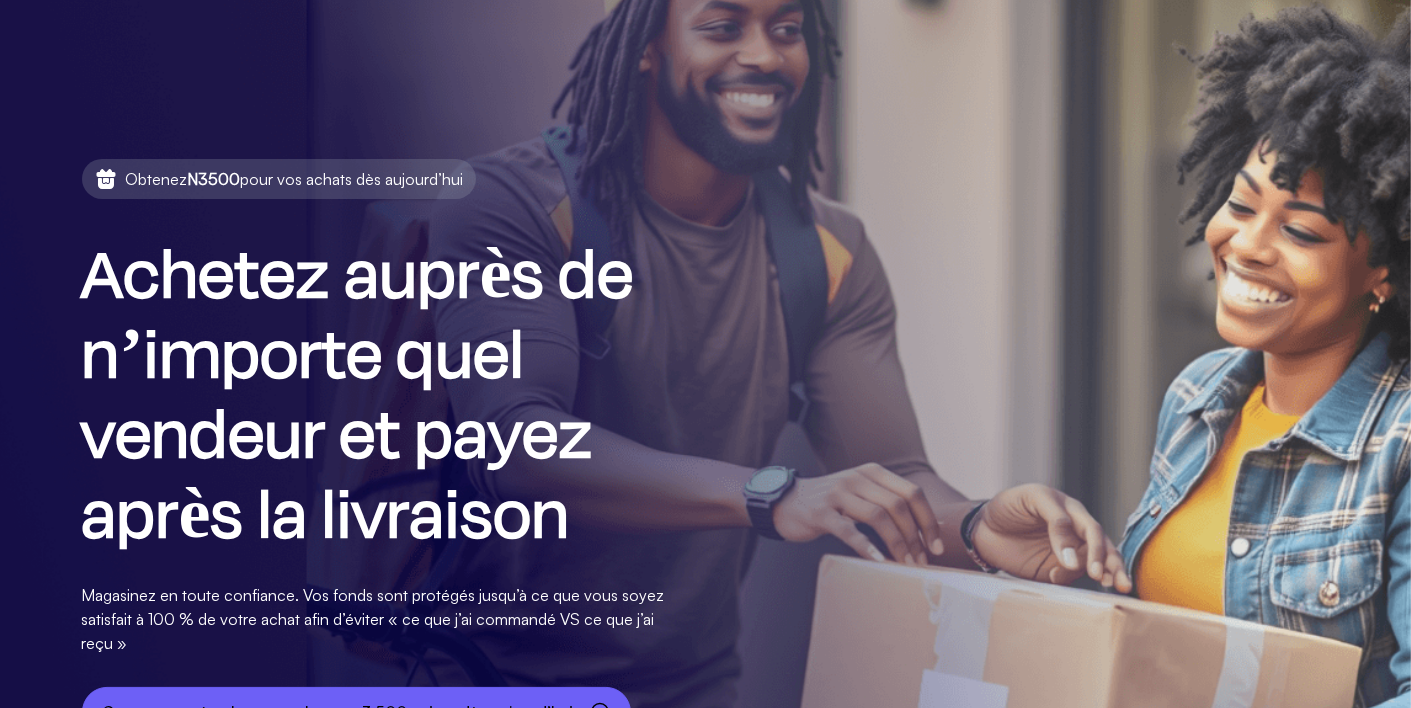 scroll, scrollTop: 0, scrollLeft: 0, axis: both 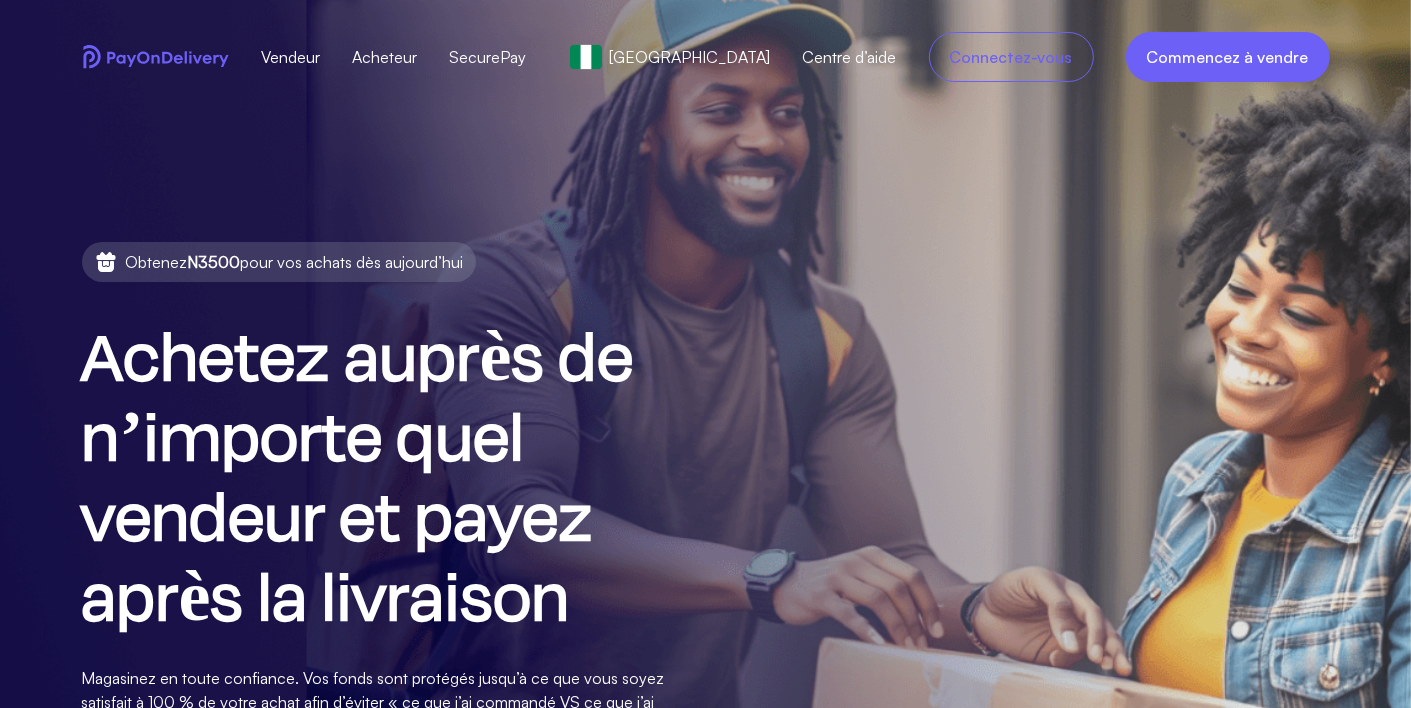 click on "Vendeur" at bounding box center (291, 57) 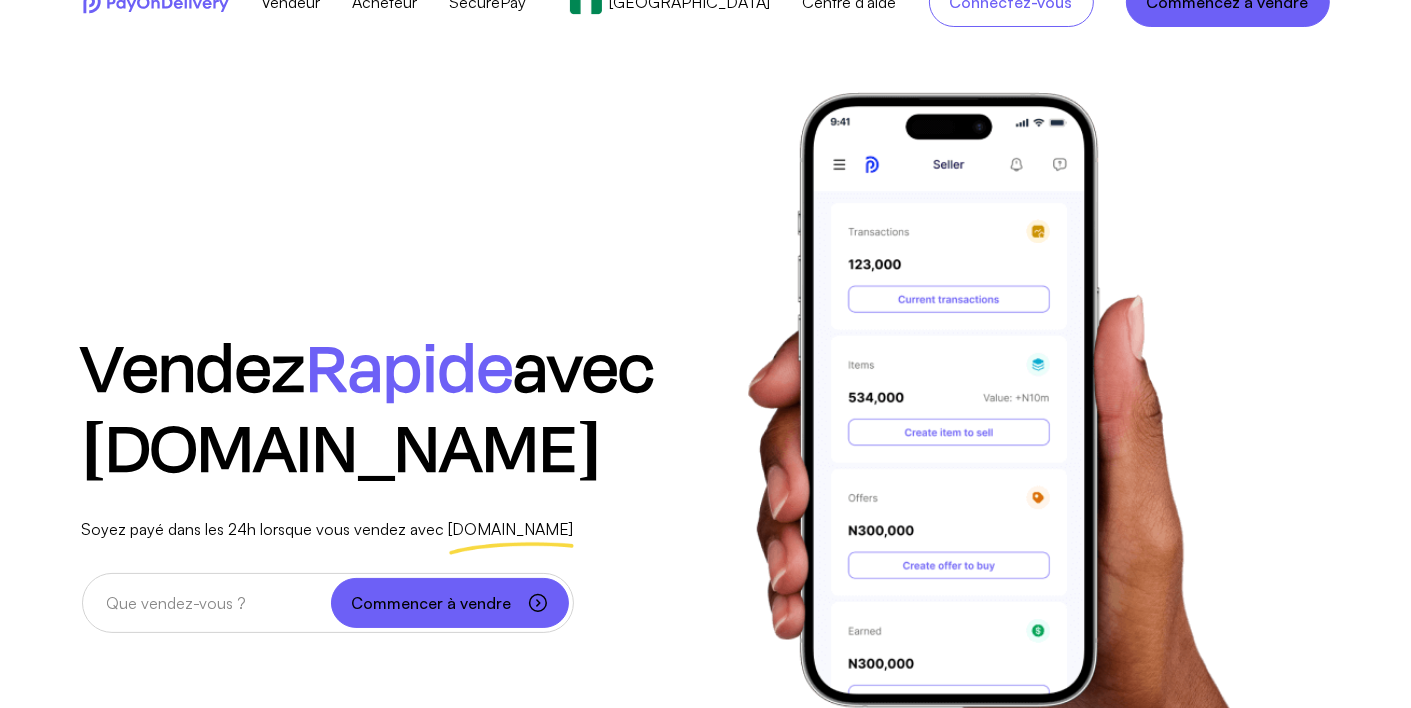 scroll, scrollTop: 0, scrollLeft: 0, axis: both 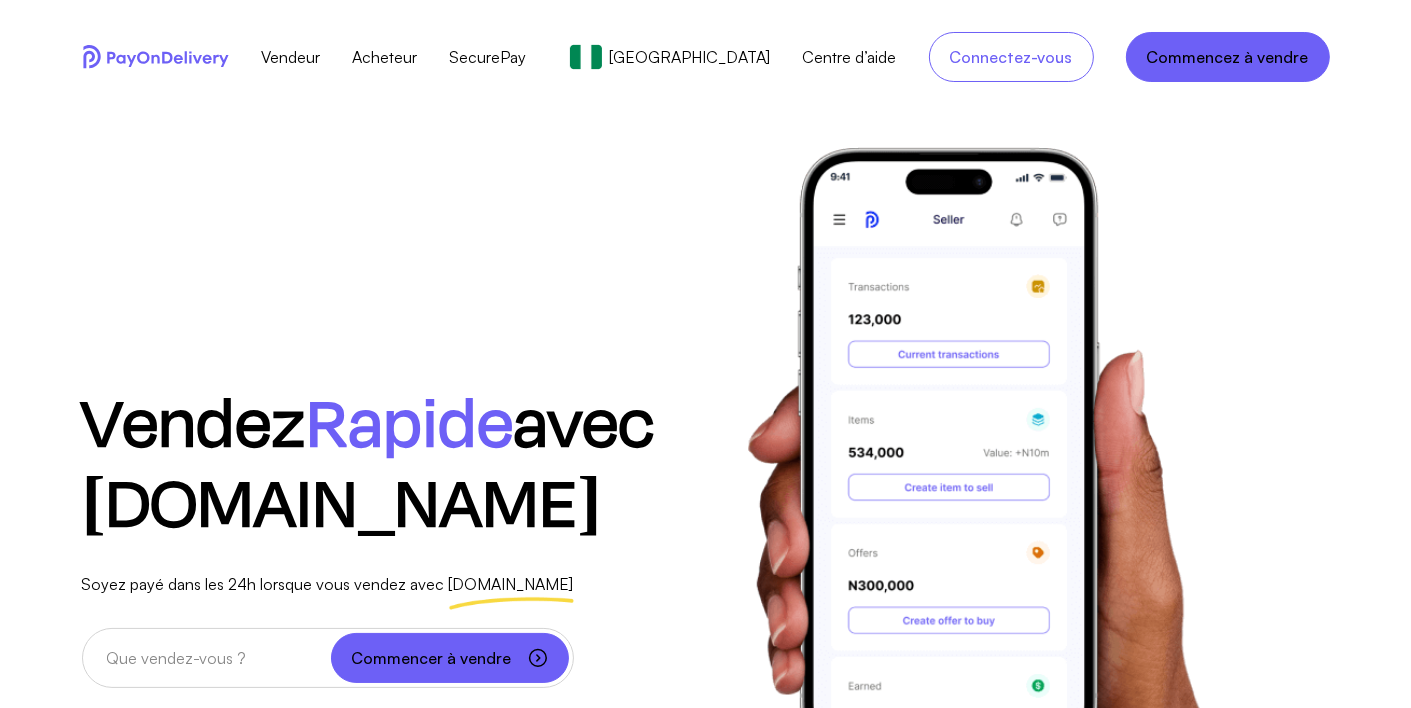 click on "Nigéria" at bounding box center [690, 57] 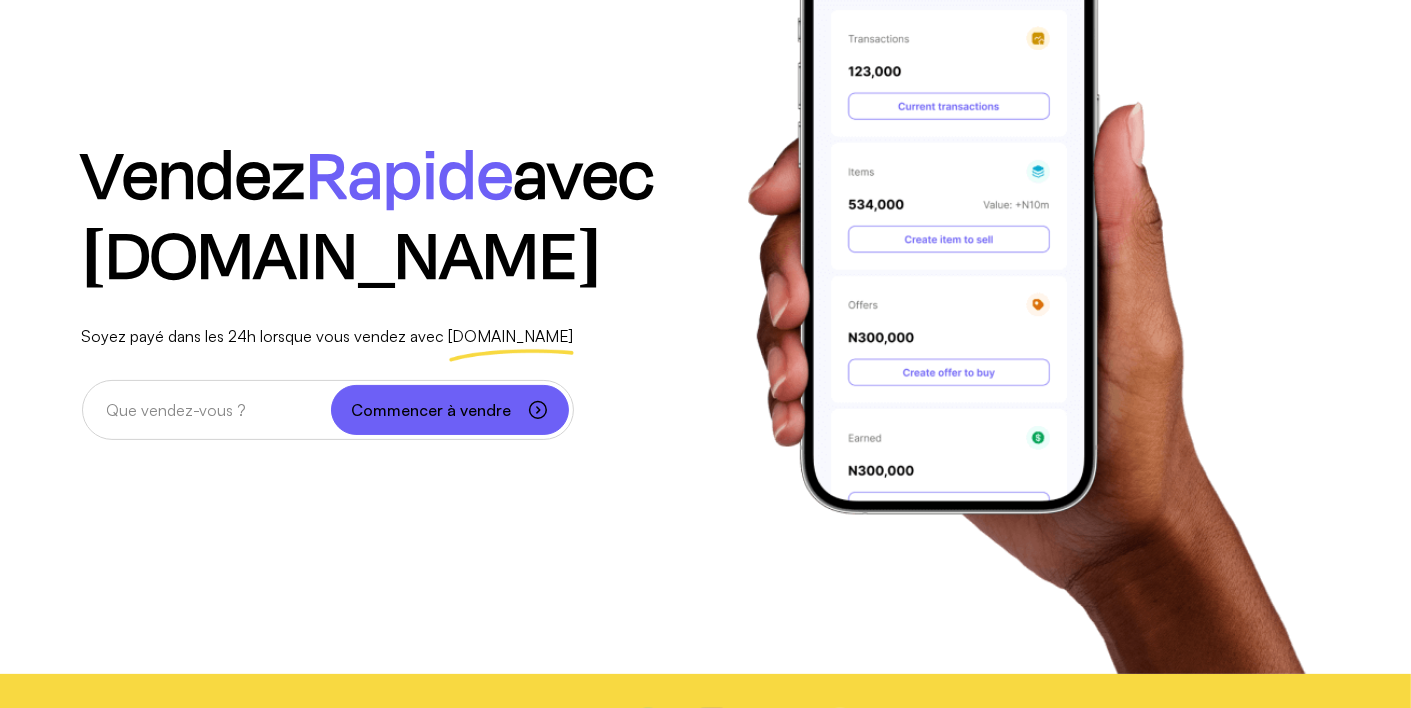 scroll, scrollTop: 208, scrollLeft: 0, axis: vertical 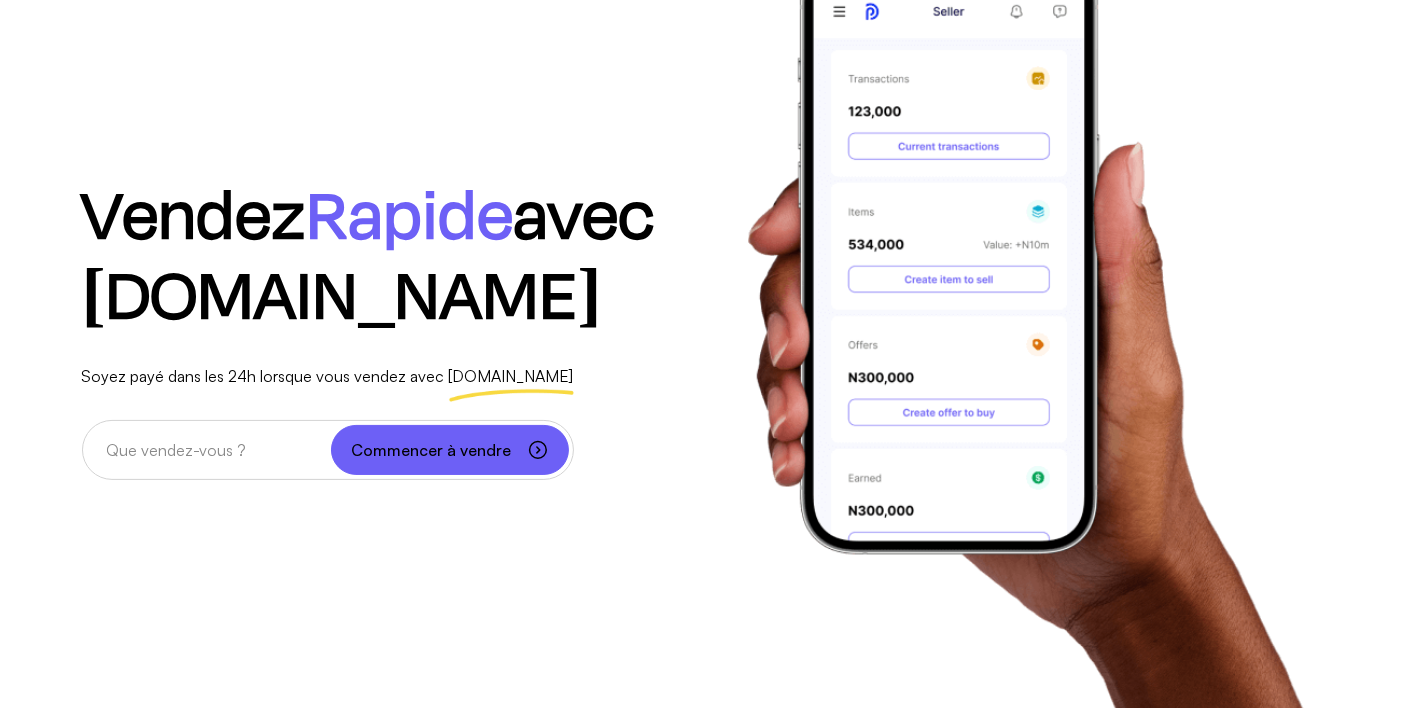 click on "PayOnDelivery.com" at bounding box center [511, 376] 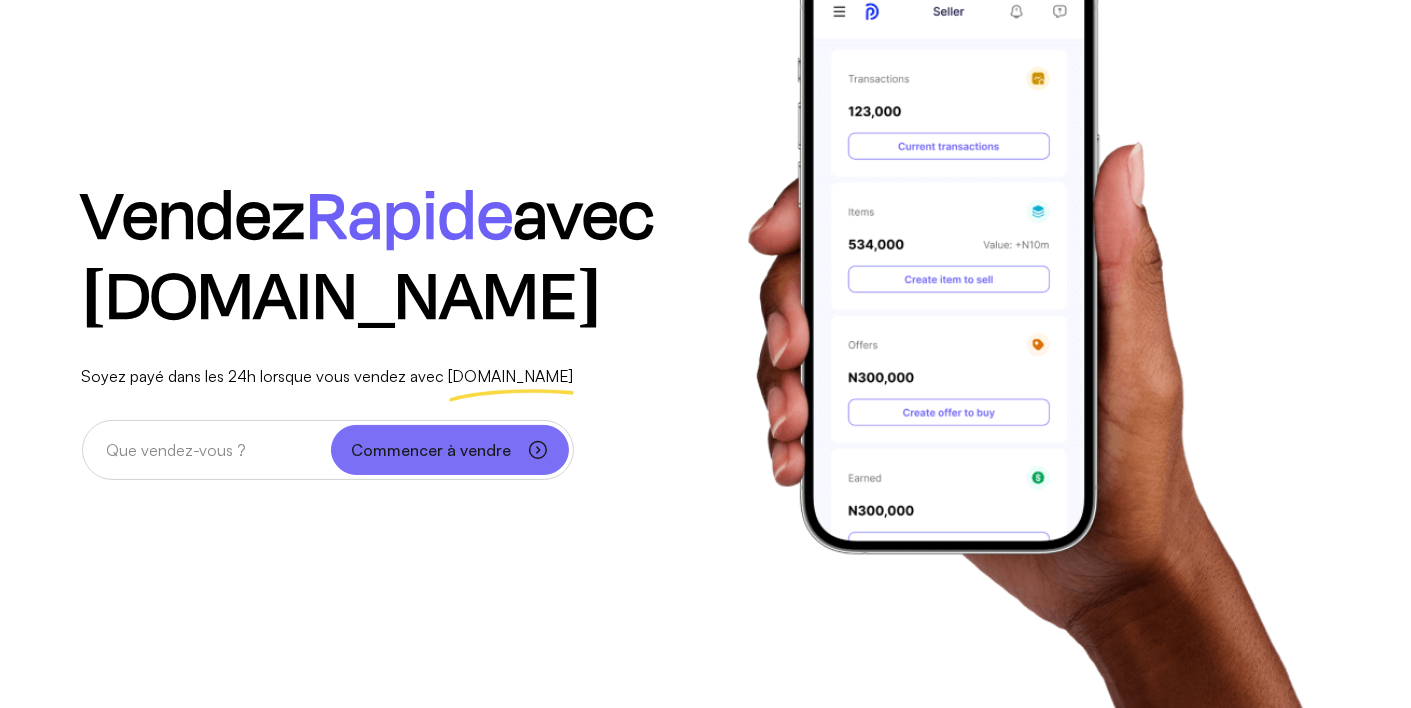 click on "Commencer à vendre" at bounding box center (450, 450) 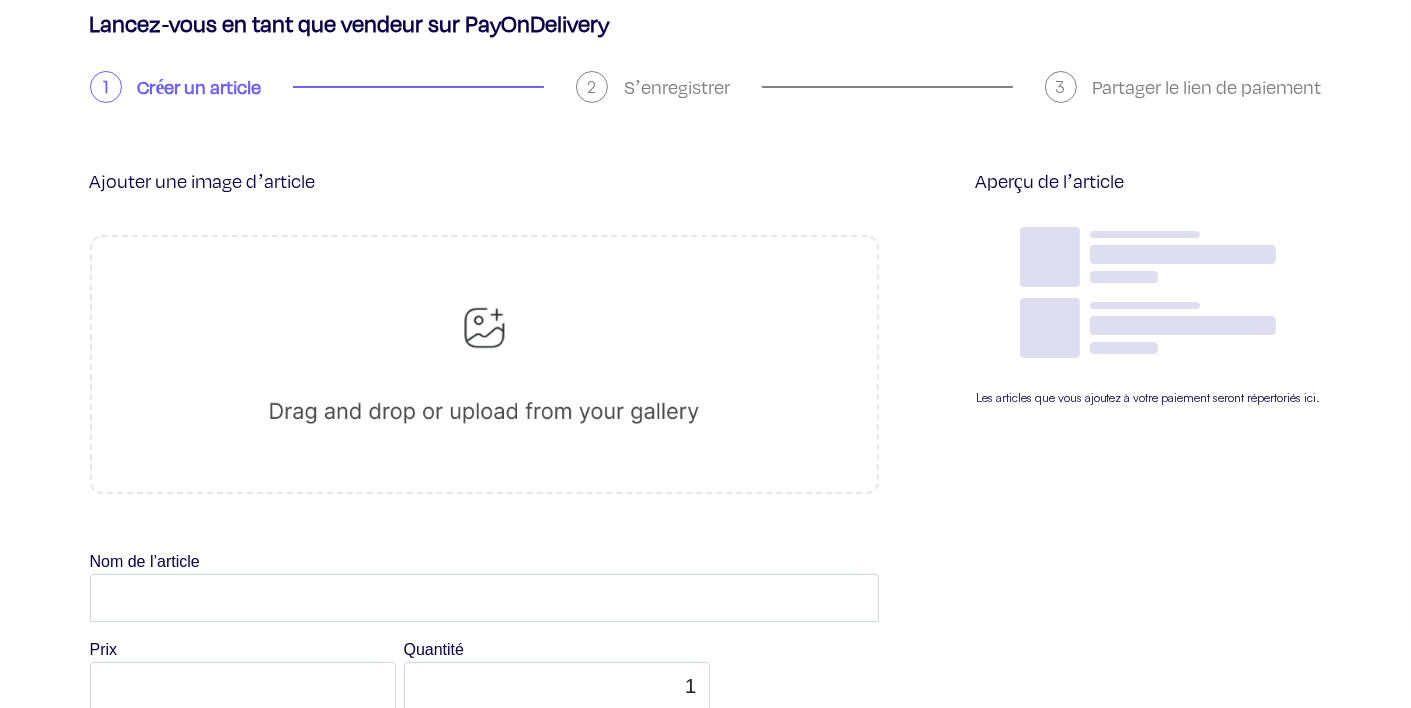 scroll, scrollTop: 124, scrollLeft: 0, axis: vertical 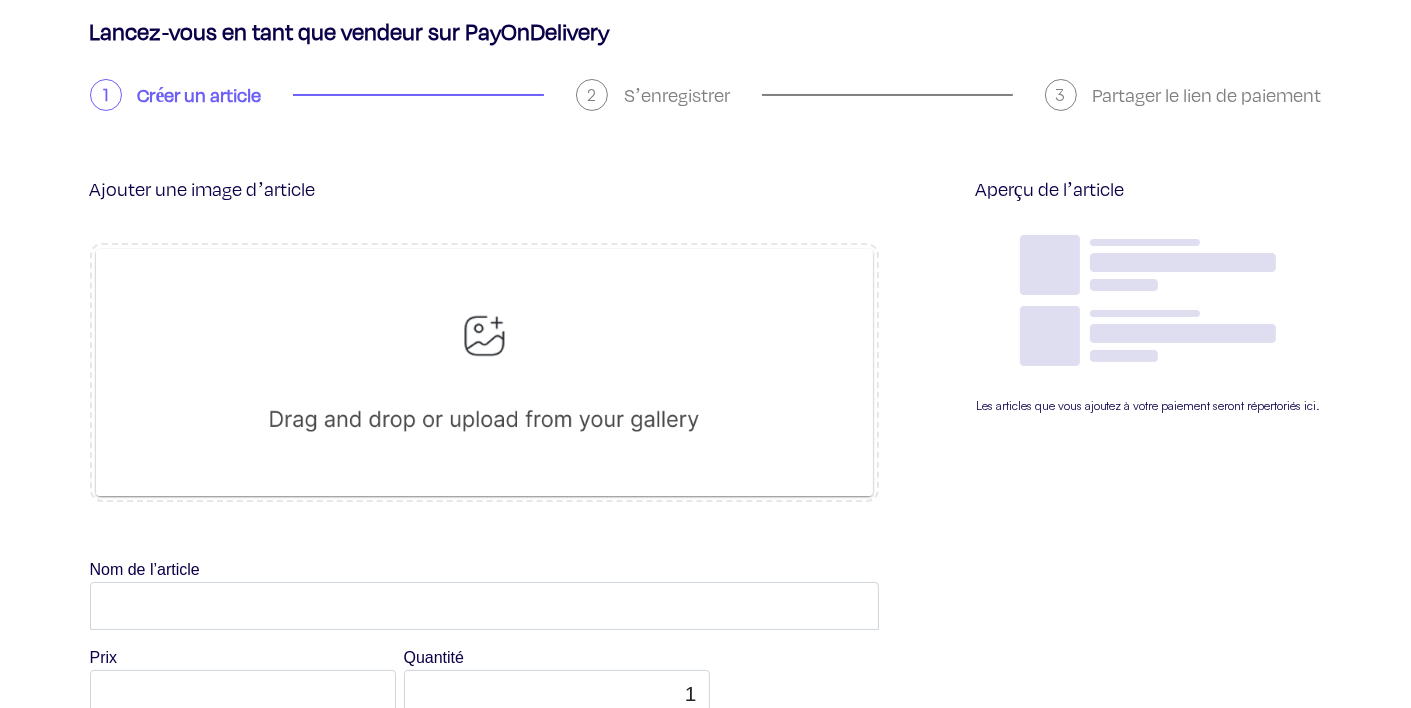click at bounding box center [484, 372] 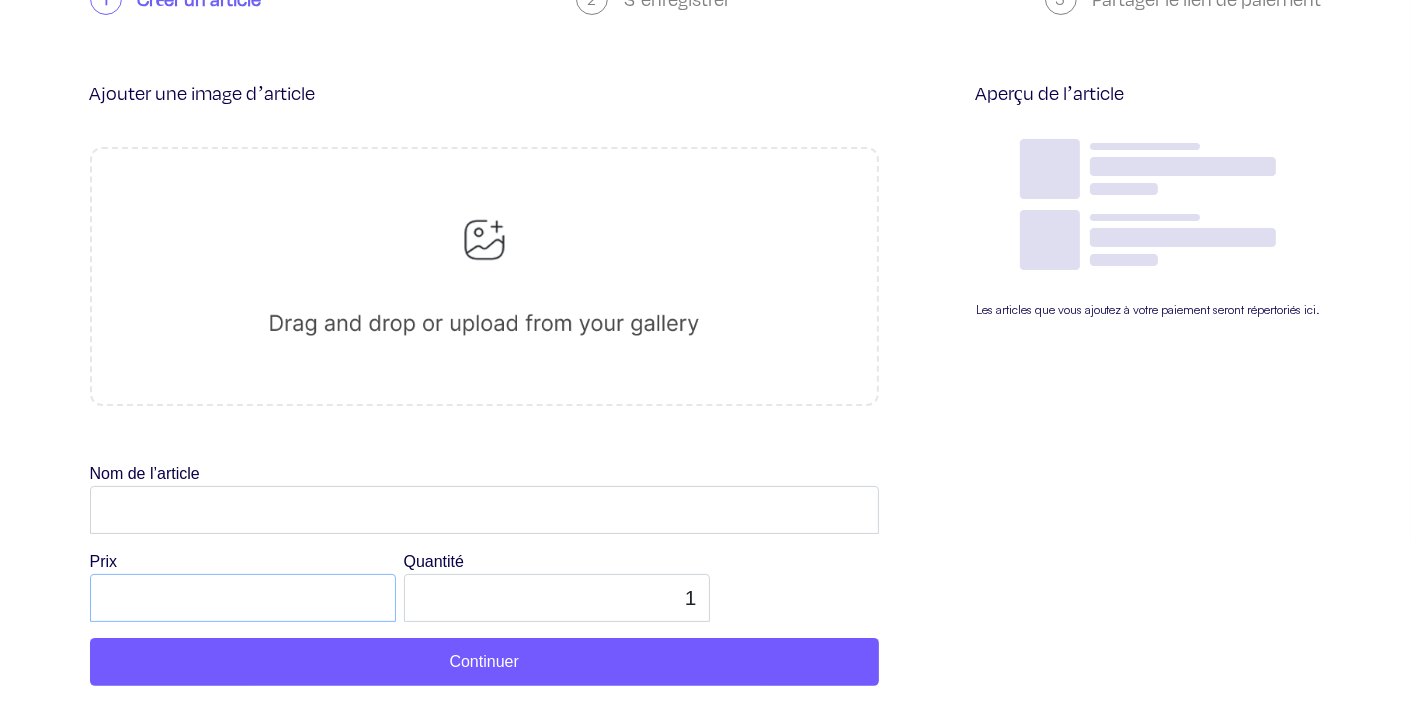 click at bounding box center [243, 598] 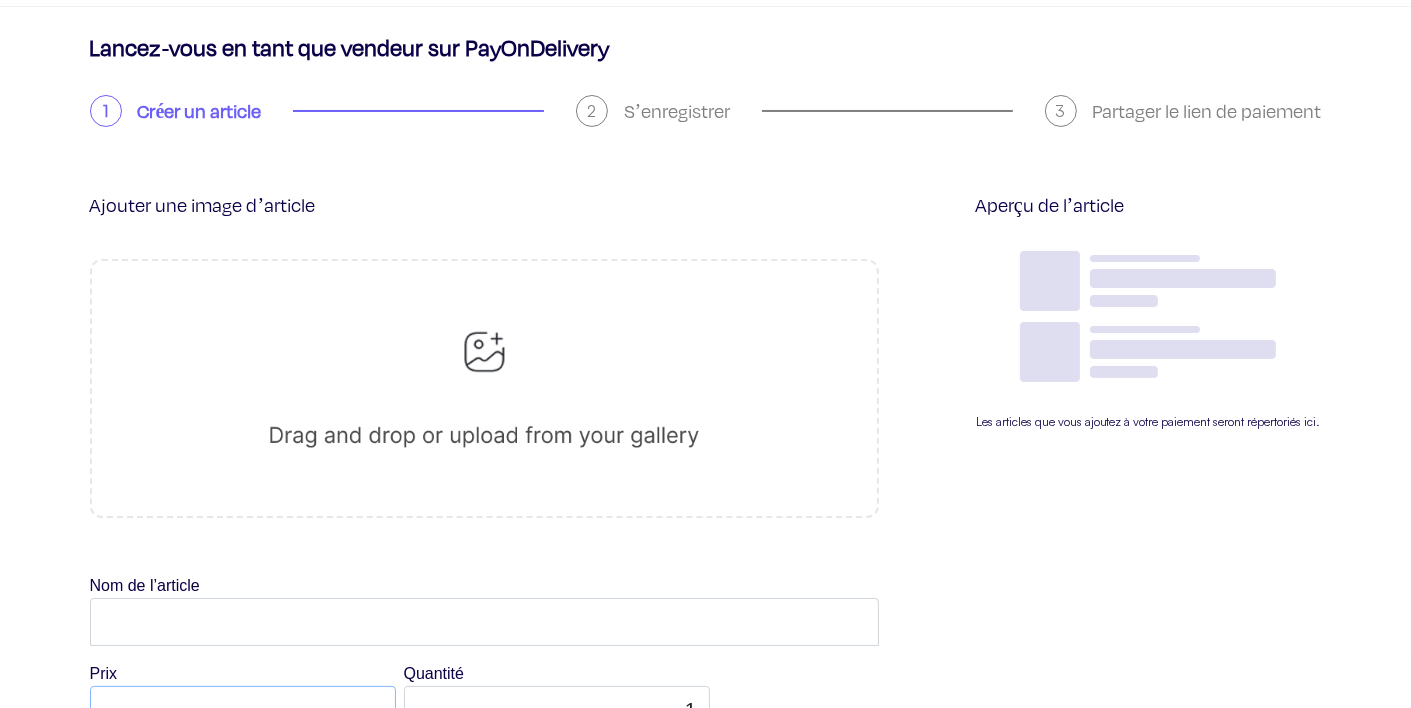 scroll, scrollTop: 220, scrollLeft: 0, axis: vertical 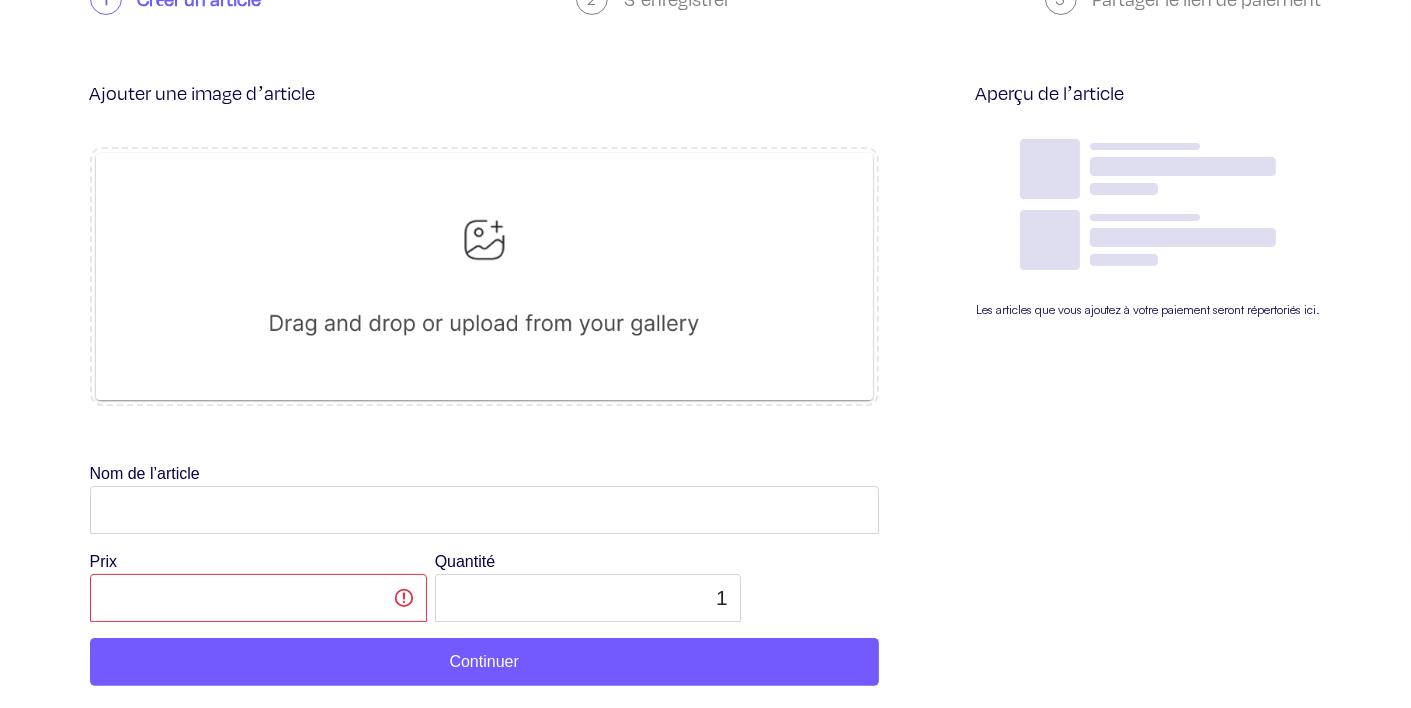 click at bounding box center [484, 276] 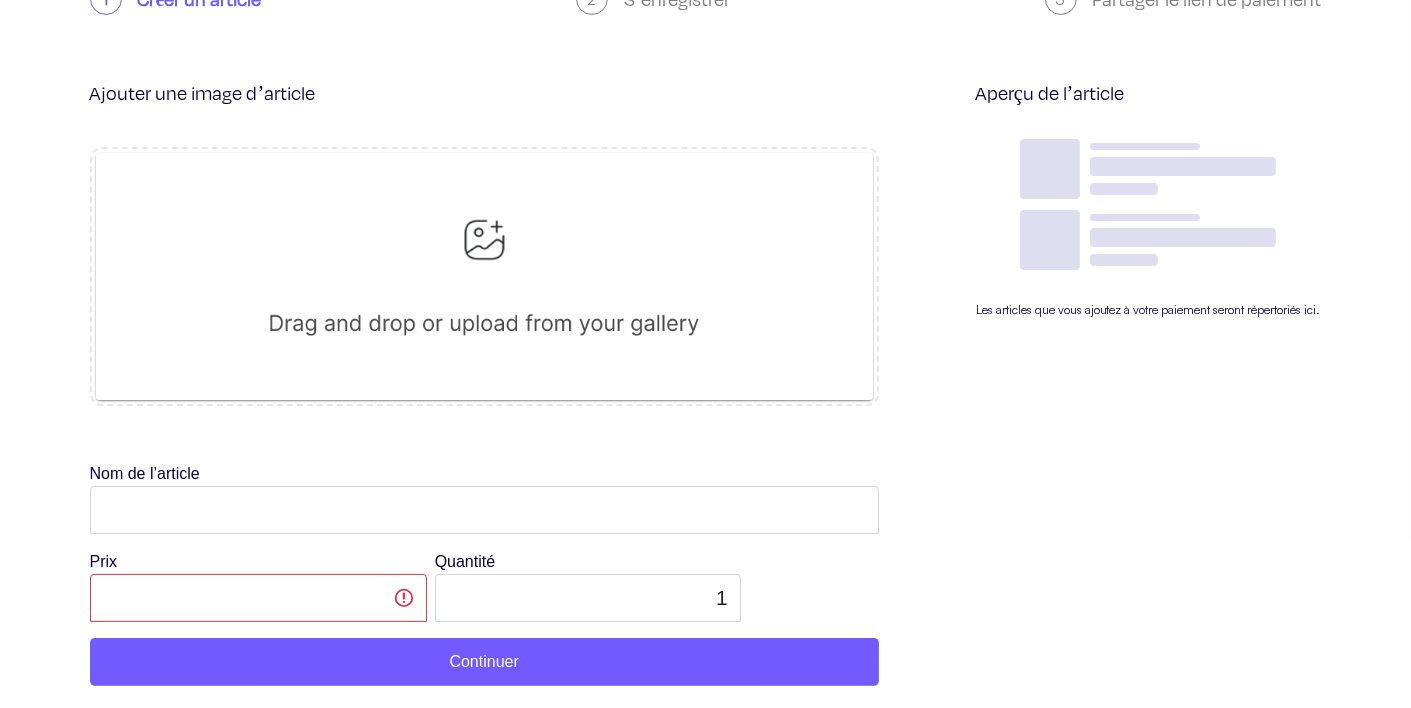 type on "C:\fakepath\WhatsApp Image tiktok.jpg" 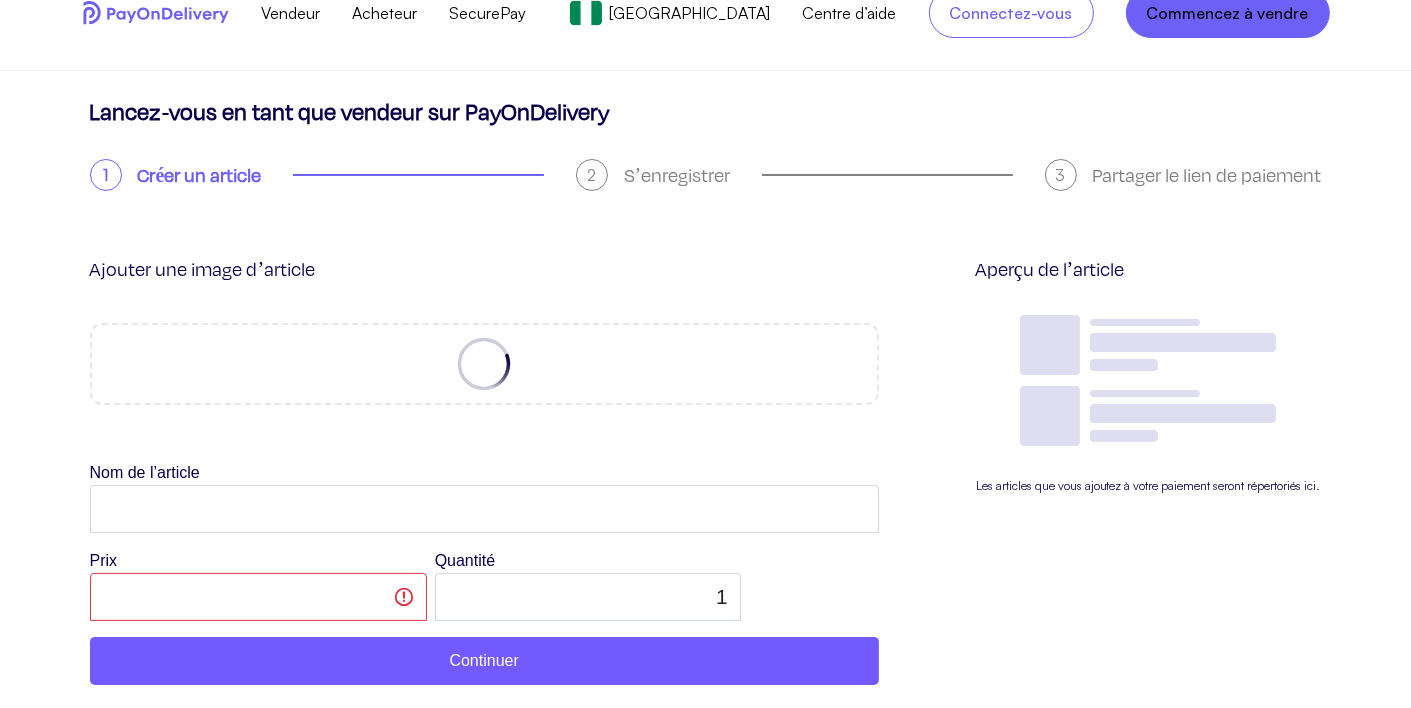 scroll, scrollTop: 220, scrollLeft: 0, axis: vertical 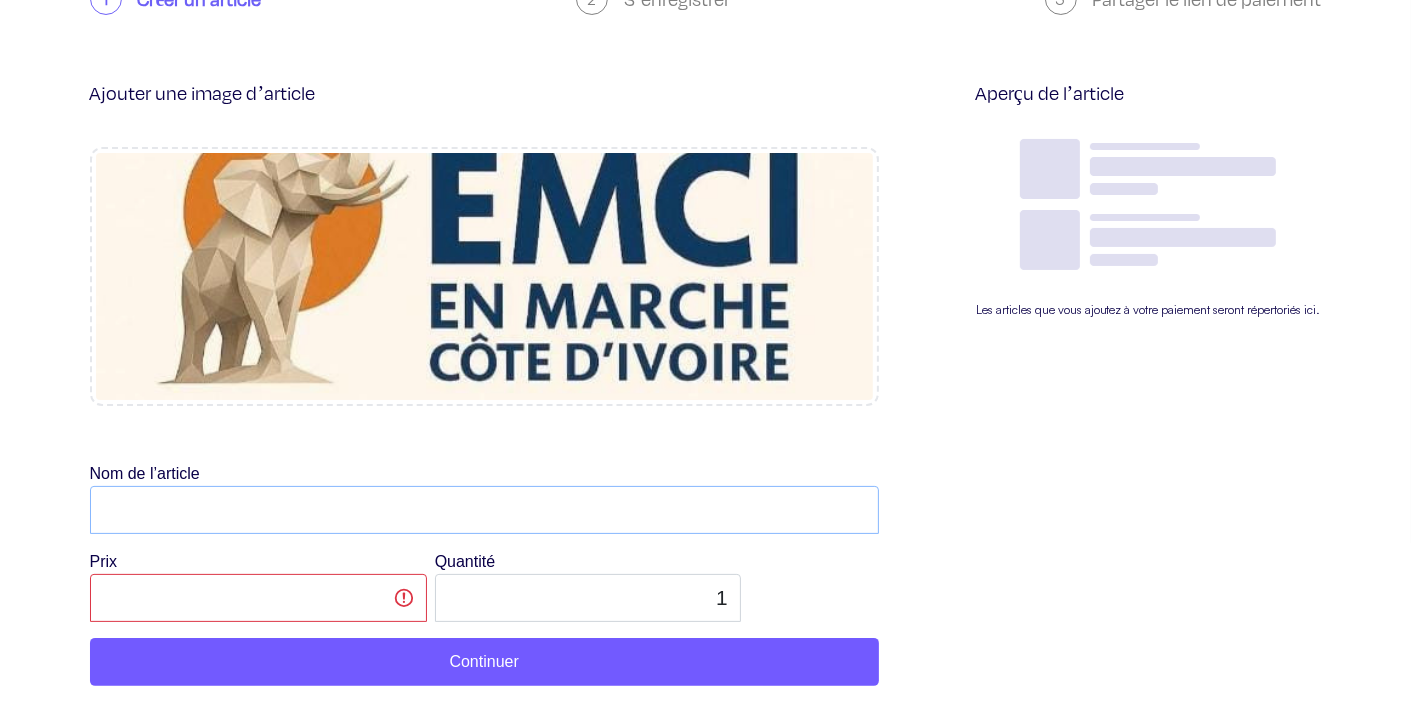 click at bounding box center (484, 510) 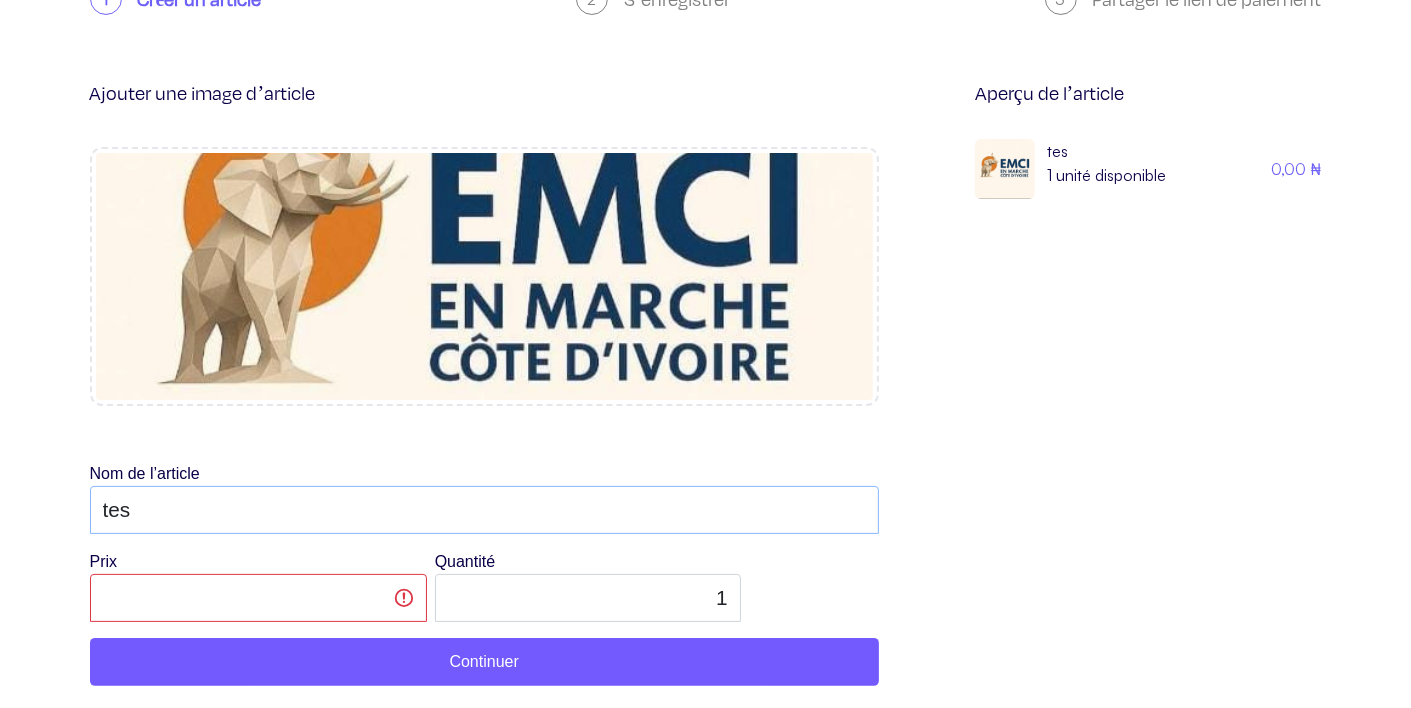 type on "tes" 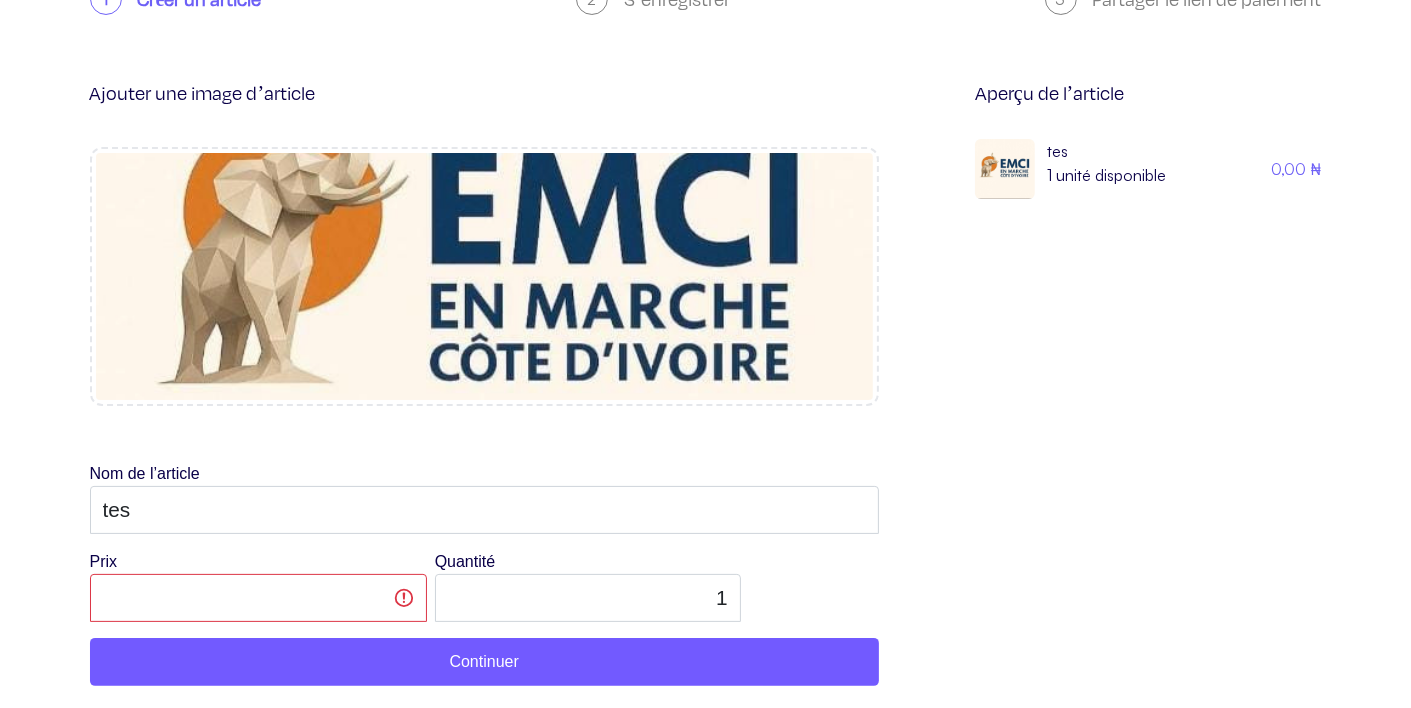 click at bounding box center (258, 598) 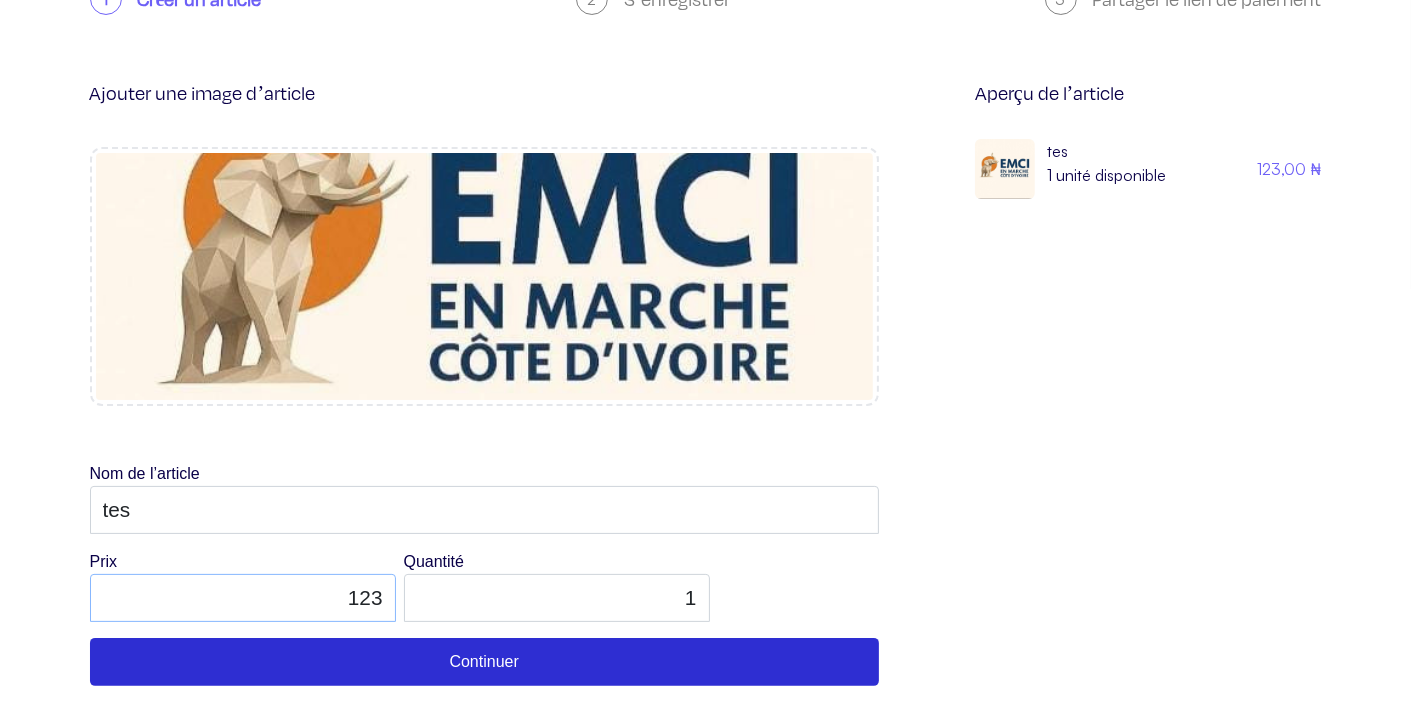 type on "123" 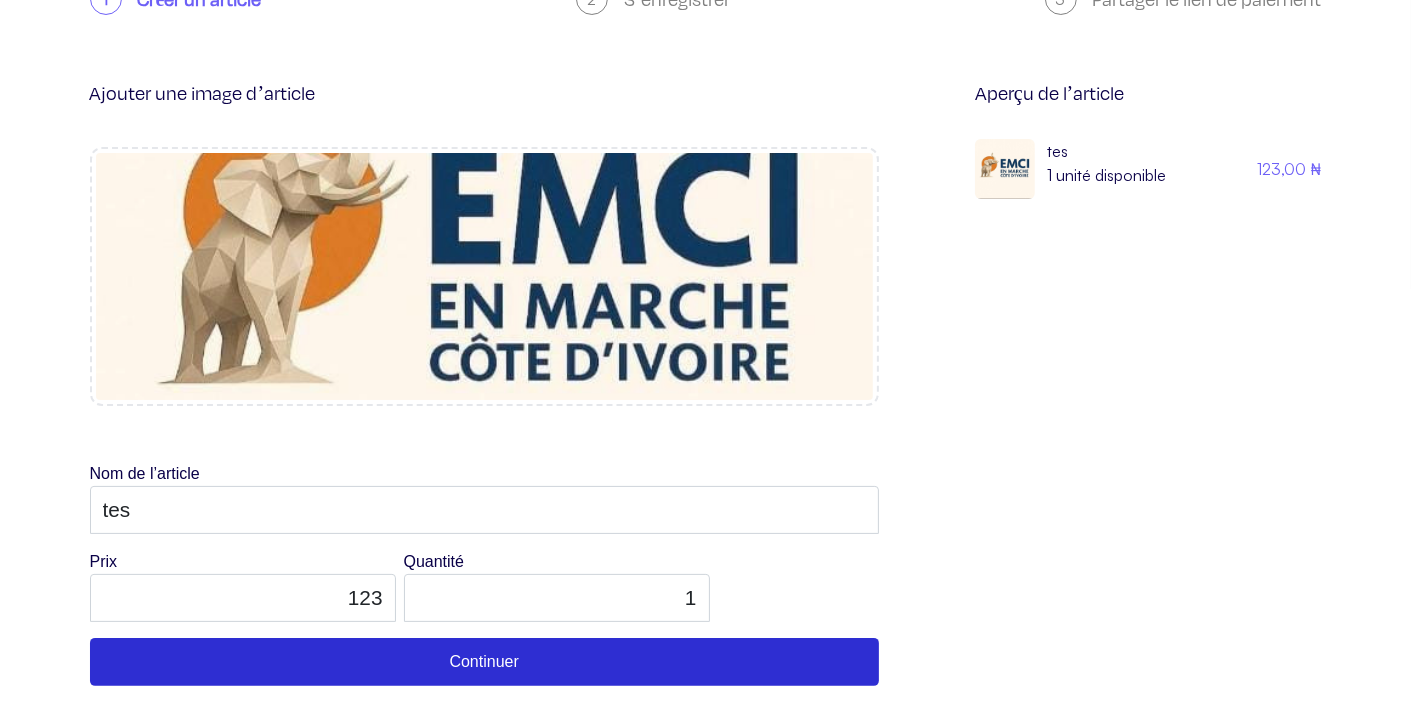 click on "Prix 123 Quantité 1" at bounding box center [484, 594] 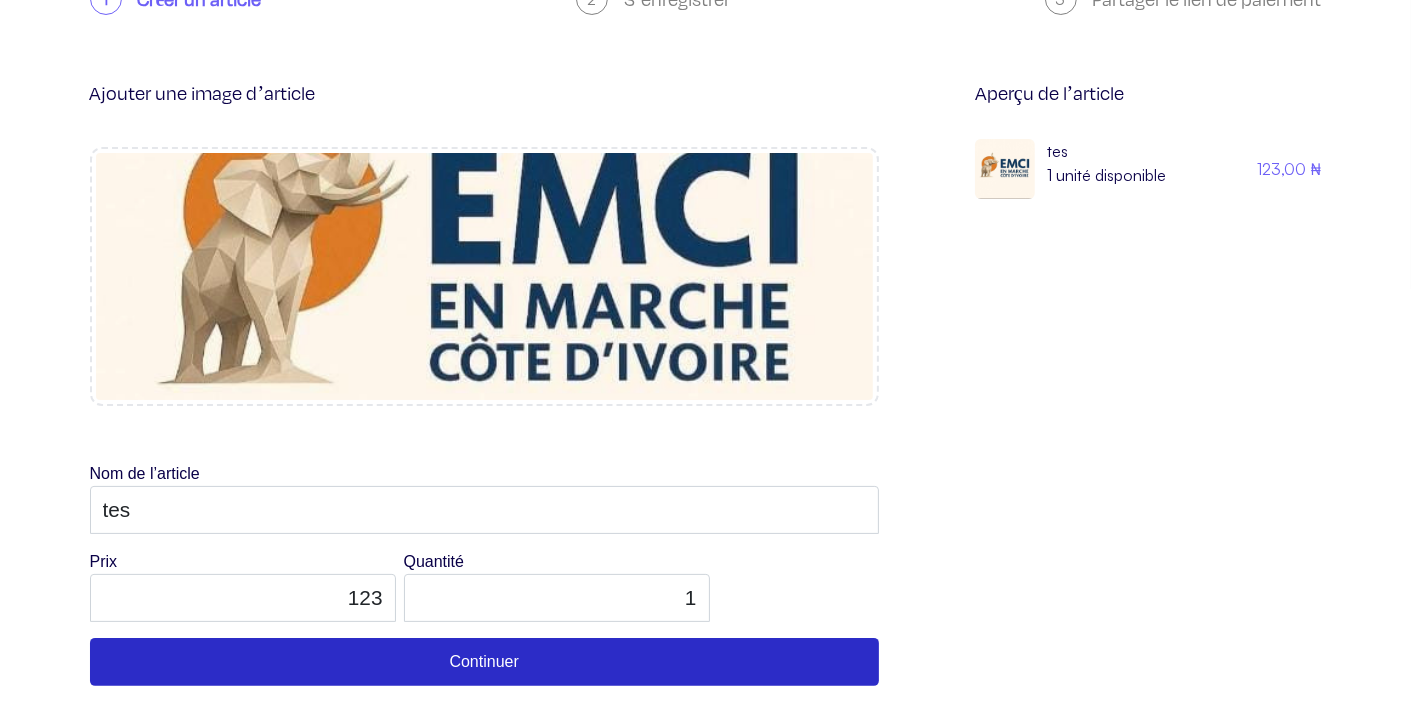 click on "Continuer" at bounding box center [484, 662] 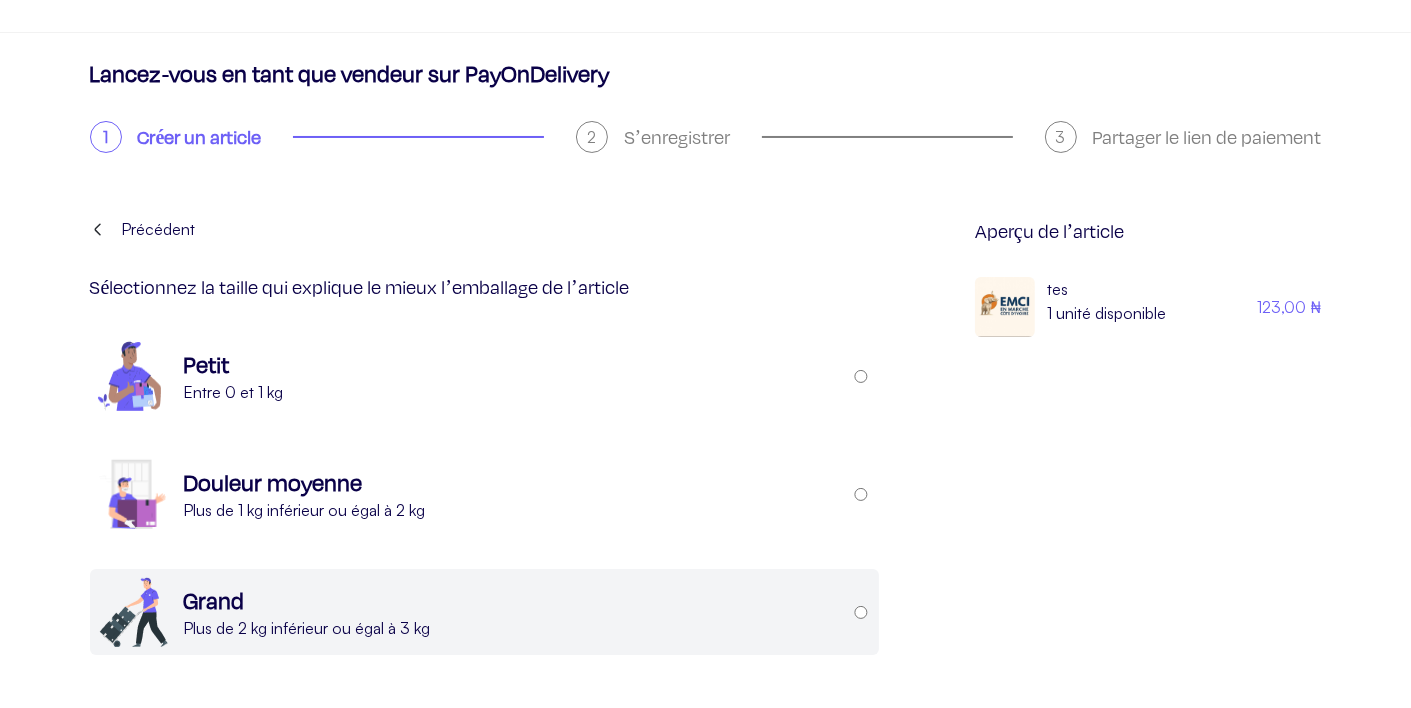 scroll, scrollTop: 78, scrollLeft: 0, axis: vertical 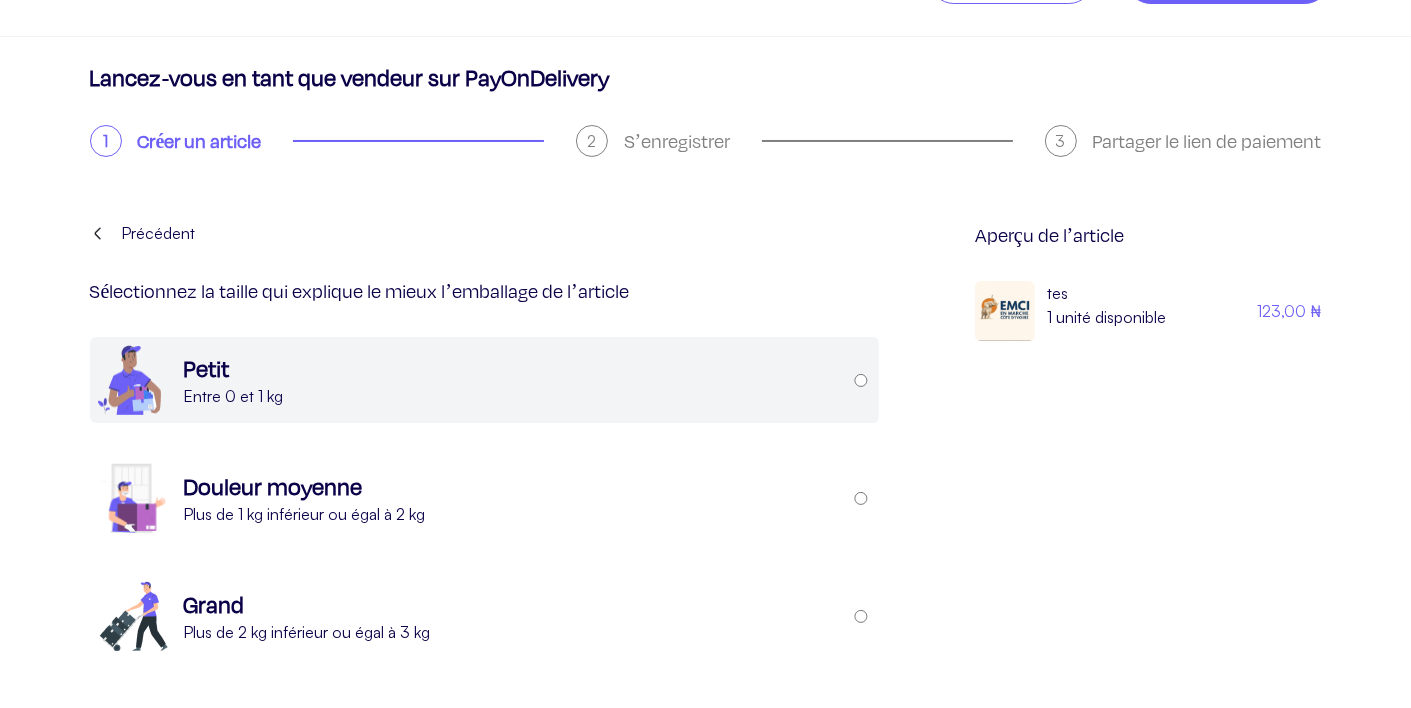 click on "Entre 0 et 1 kg" at bounding box center (517, 396) 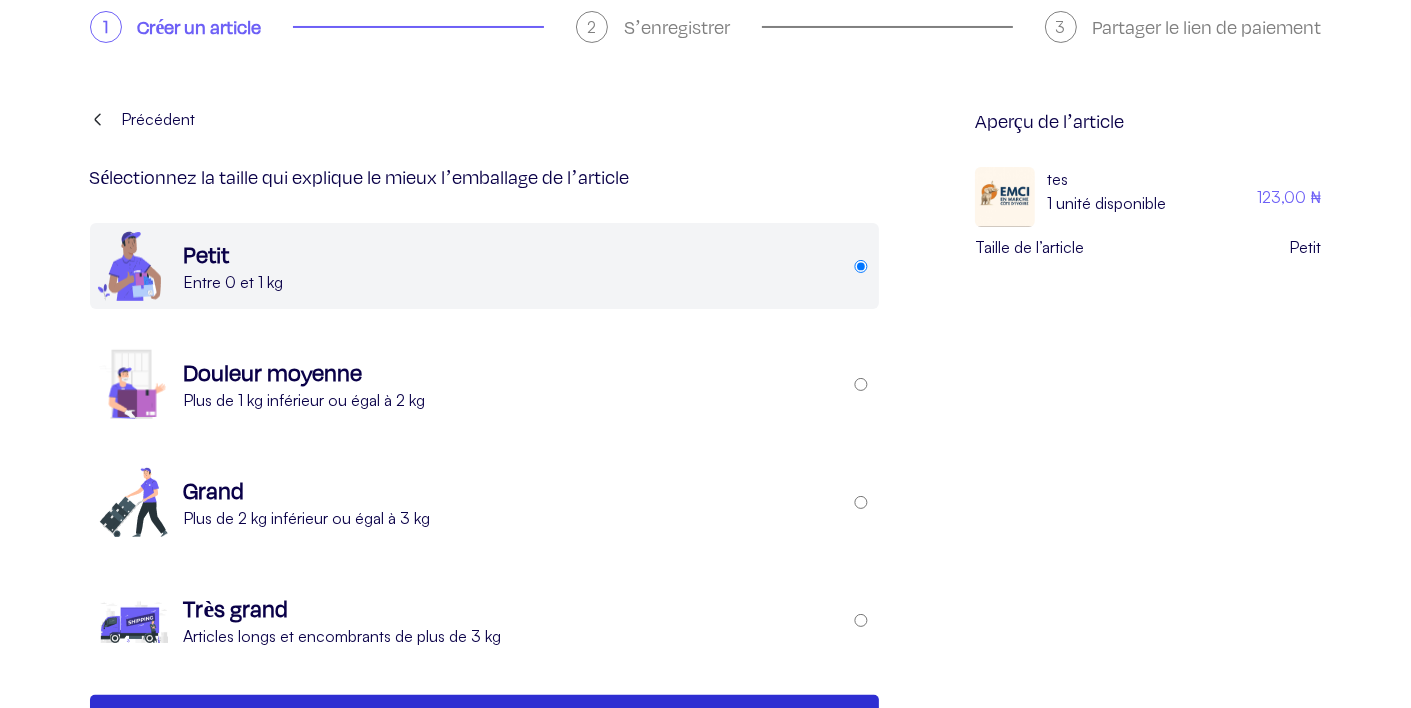 scroll, scrollTop: 250, scrollLeft: 0, axis: vertical 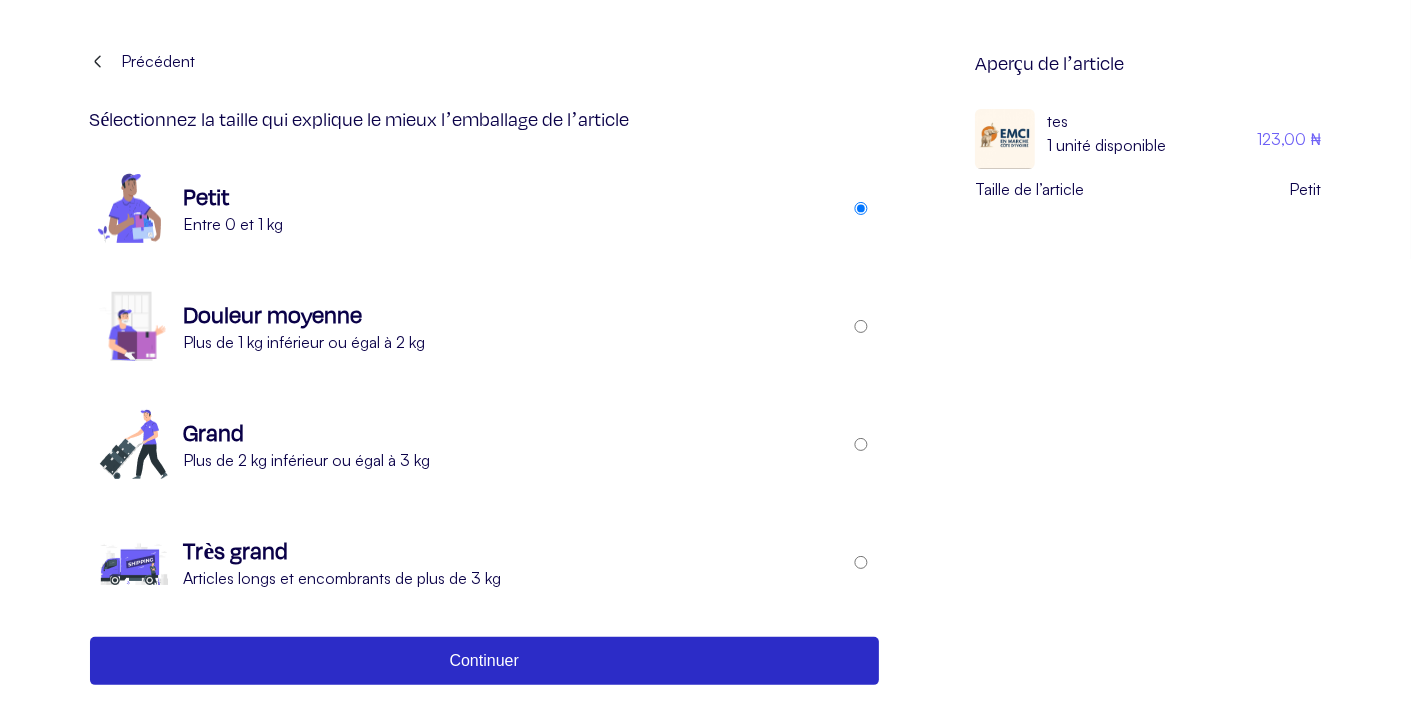 click on "Continuer" at bounding box center [484, 661] 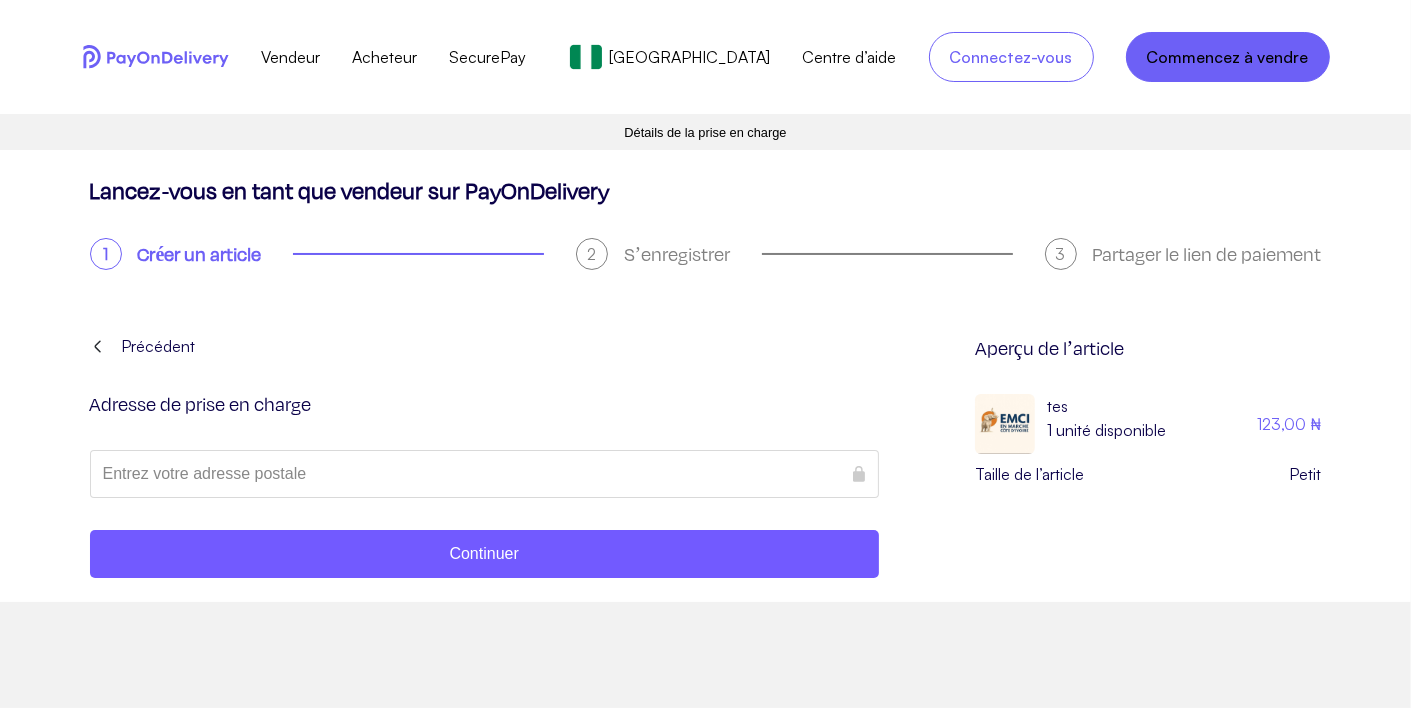 click at bounding box center (484, 474) 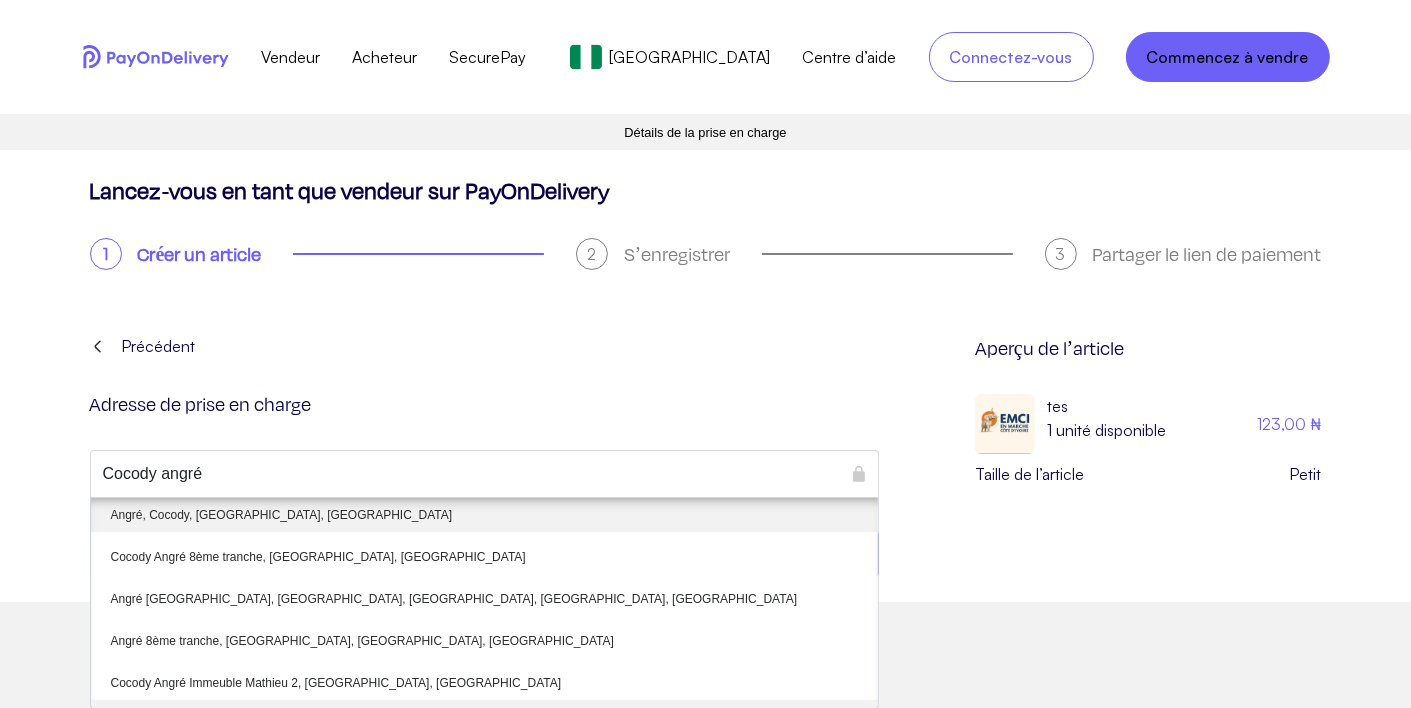click on "Angré, Cocody, Abidjan, Côte d’Ivoire" at bounding box center [484, 515] 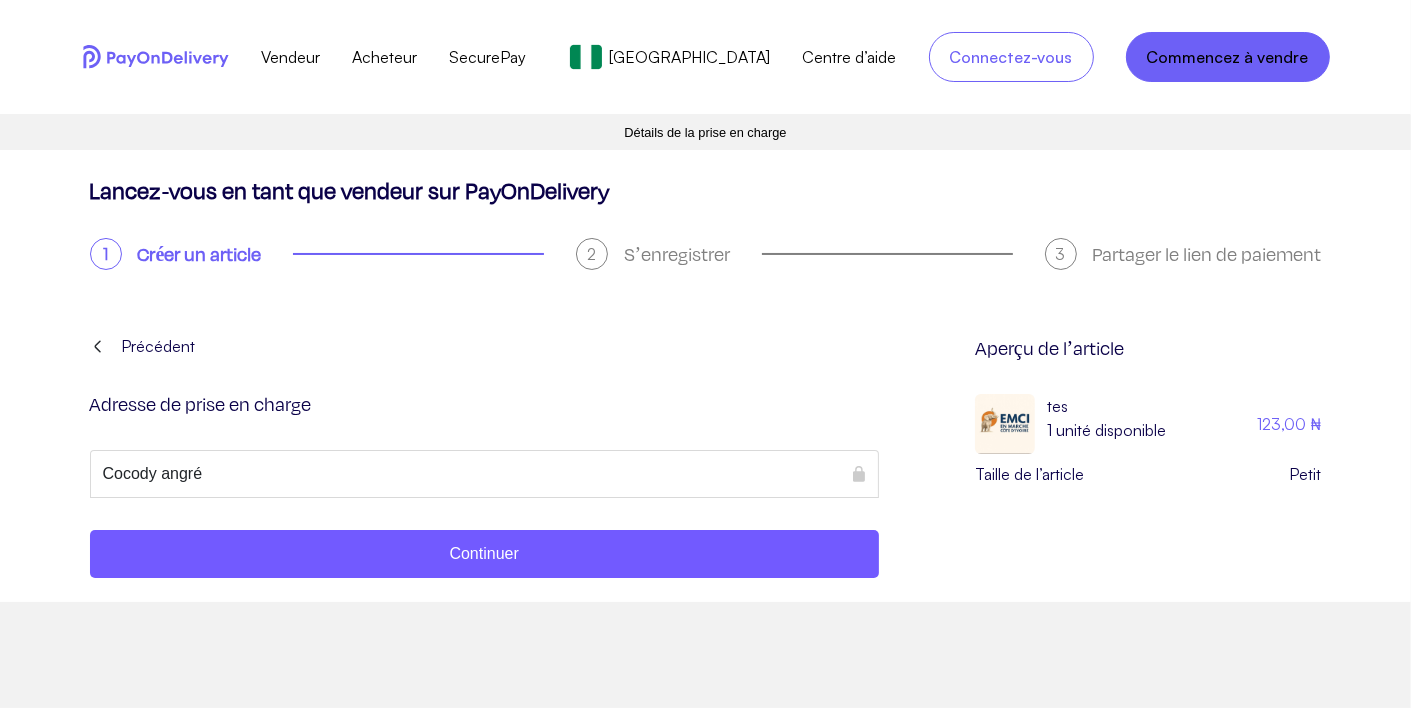 type on "Angré, Abidjan, Côte d'Ivoire" 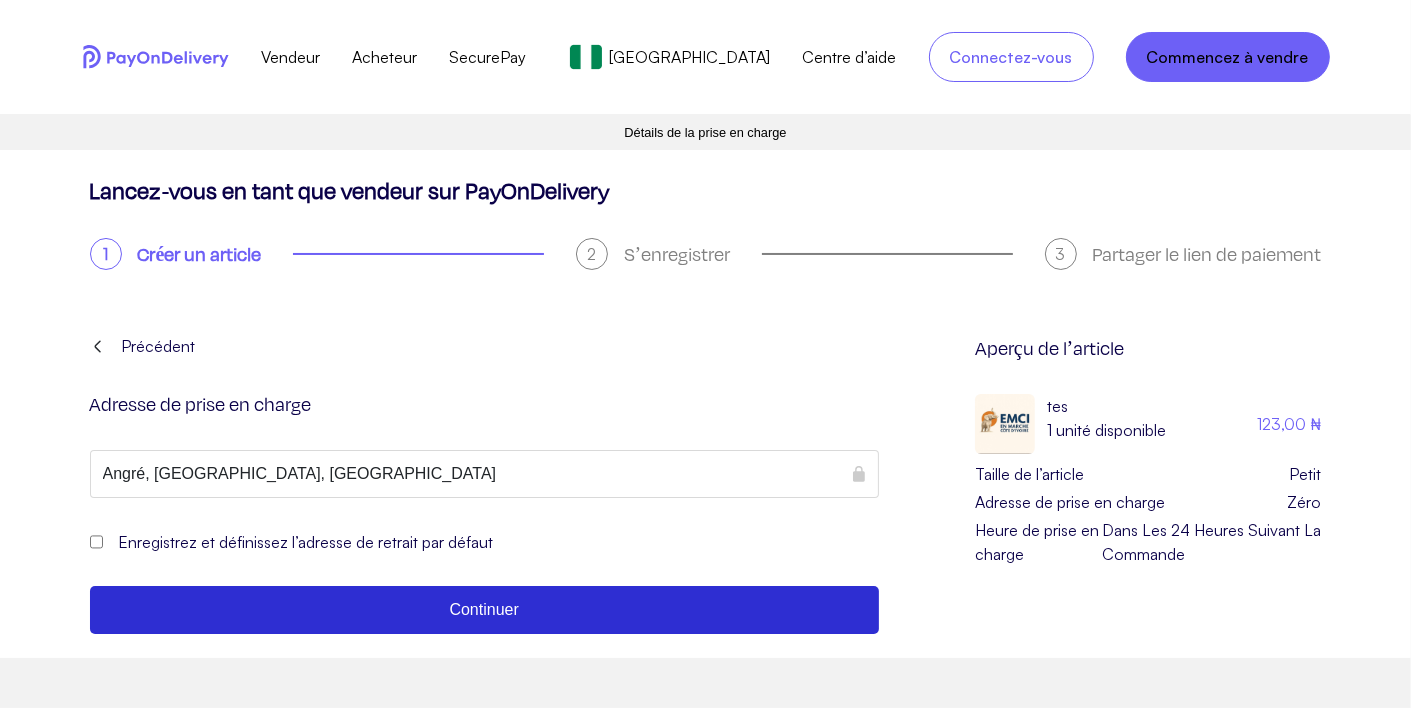 click on "Enregistrez et définissez l’adresse de retrait par défaut" at bounding box center [306, 542] 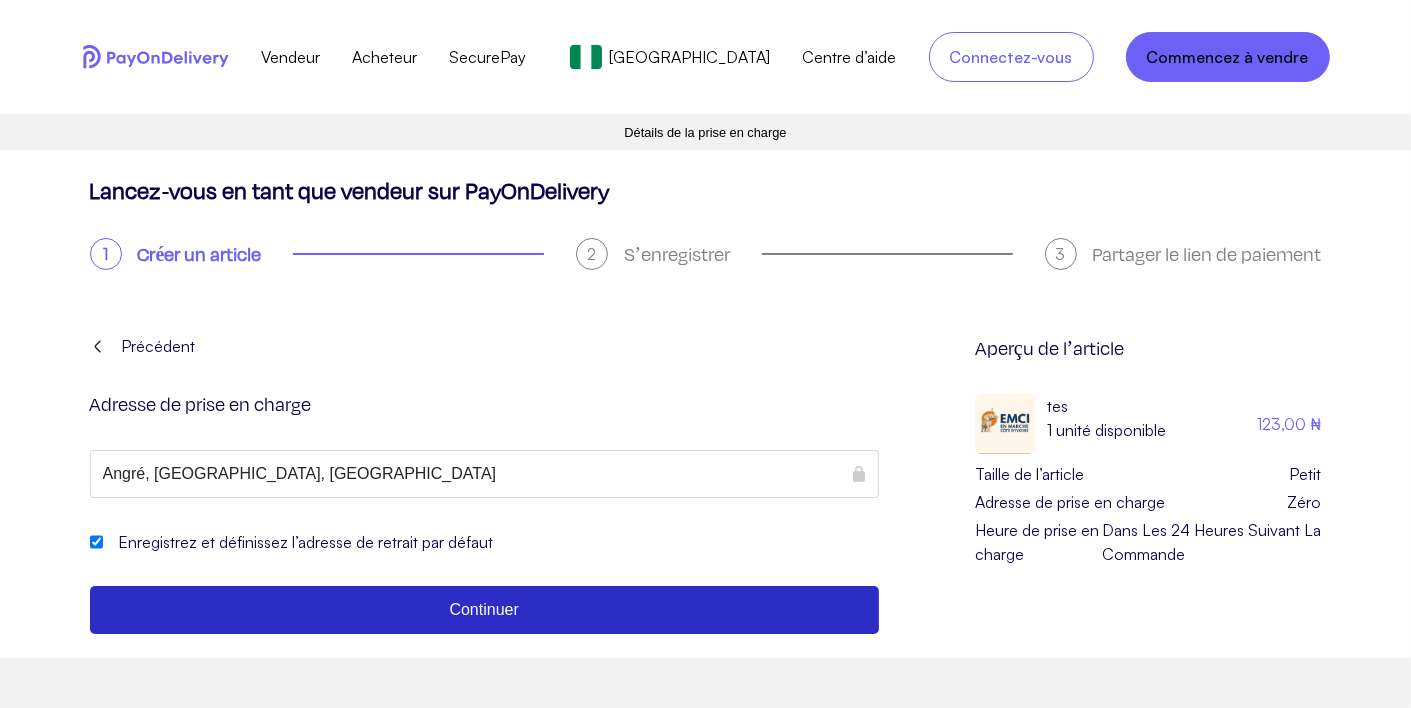 click on "Continuer" at bounding box center (484, 610) 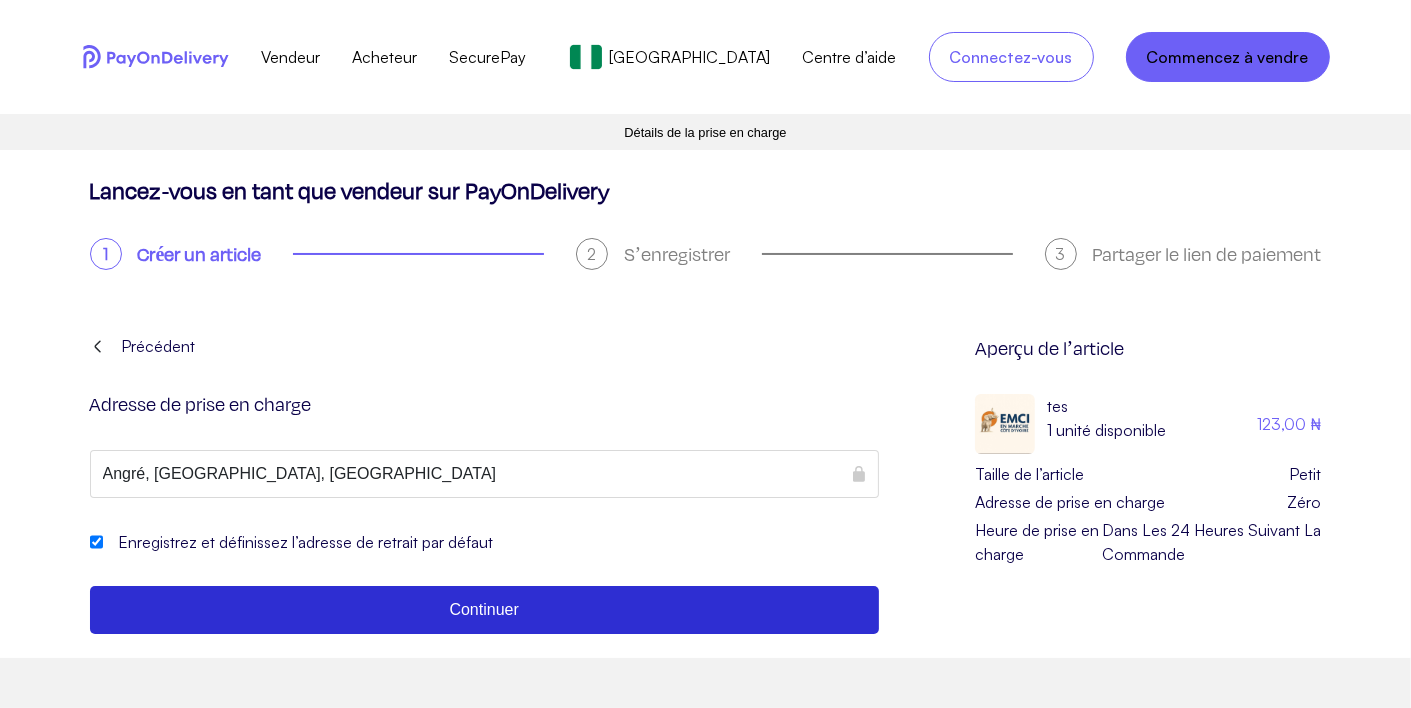 click on "2" at bounding box center [592, 254] 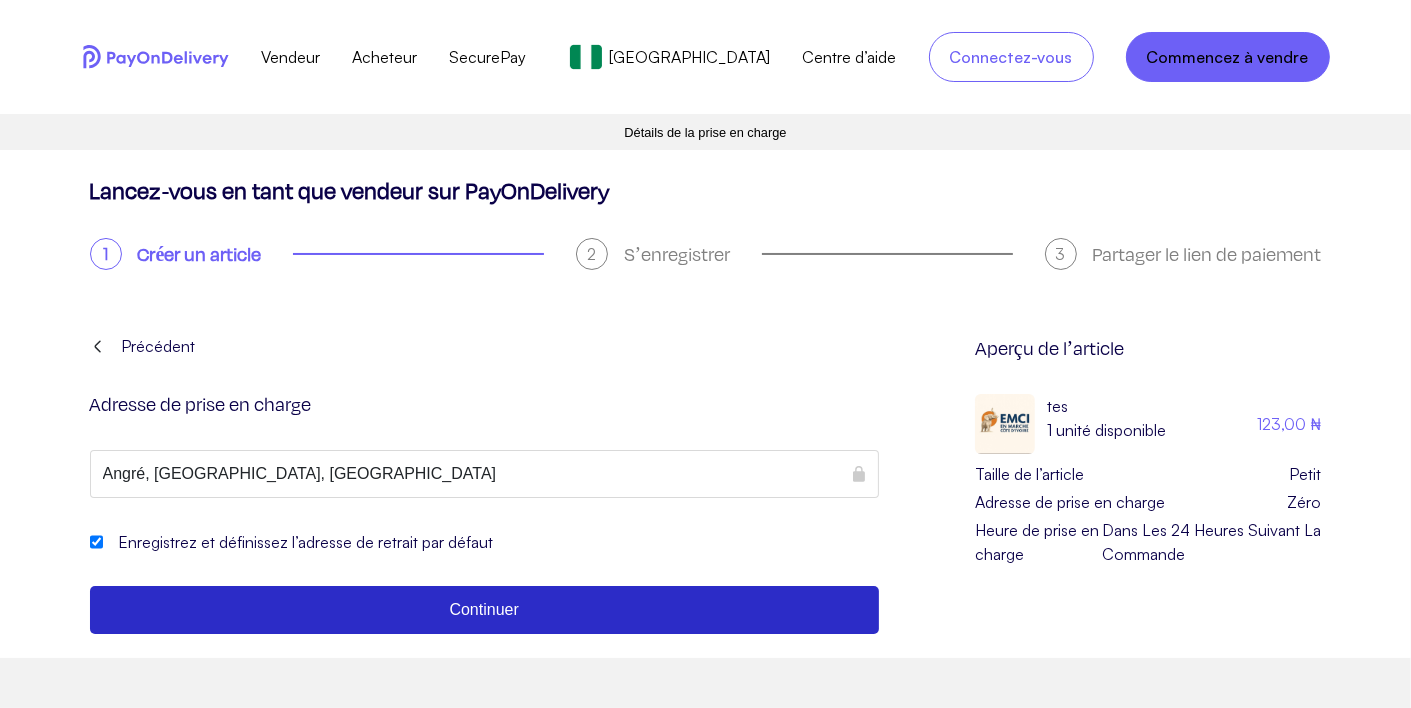 click on "Continuer" at bounding box center (484, 610) 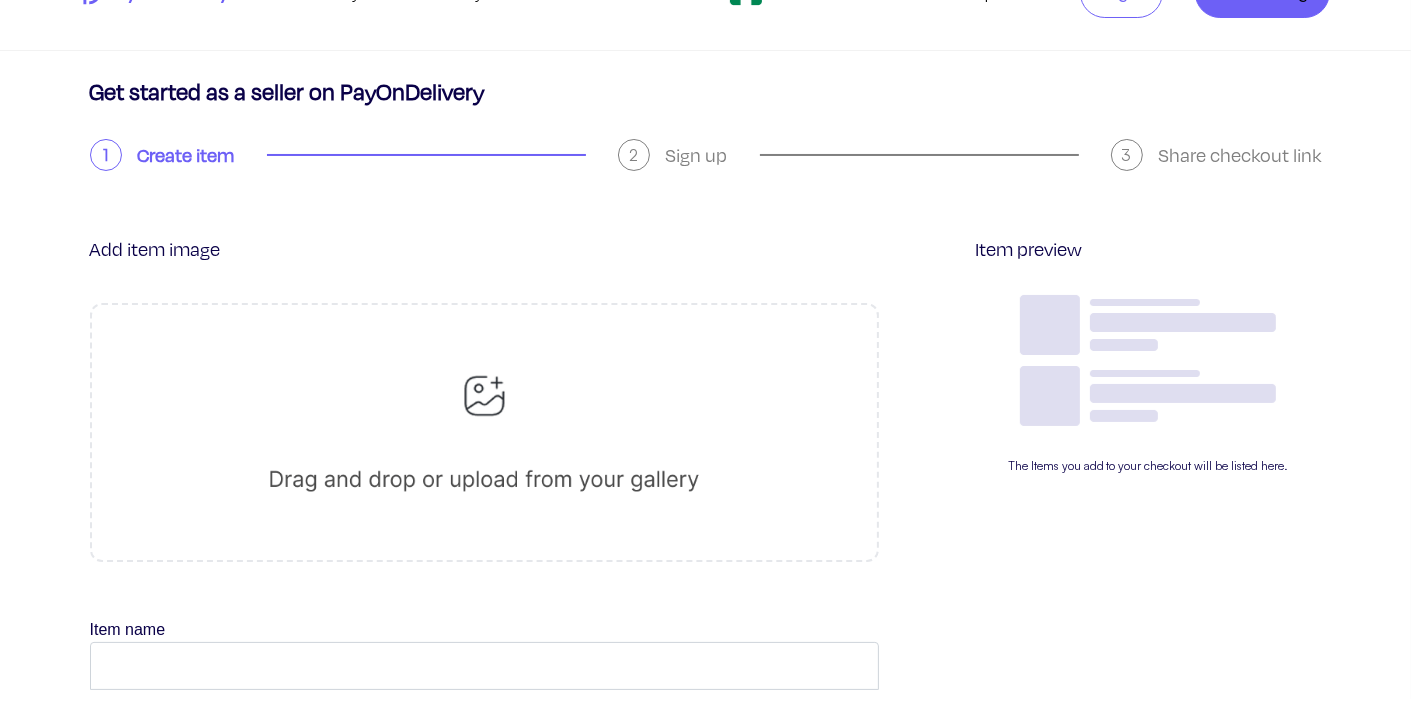 scroll, scrollTop: 0, scrollLeft: 0, axis: both 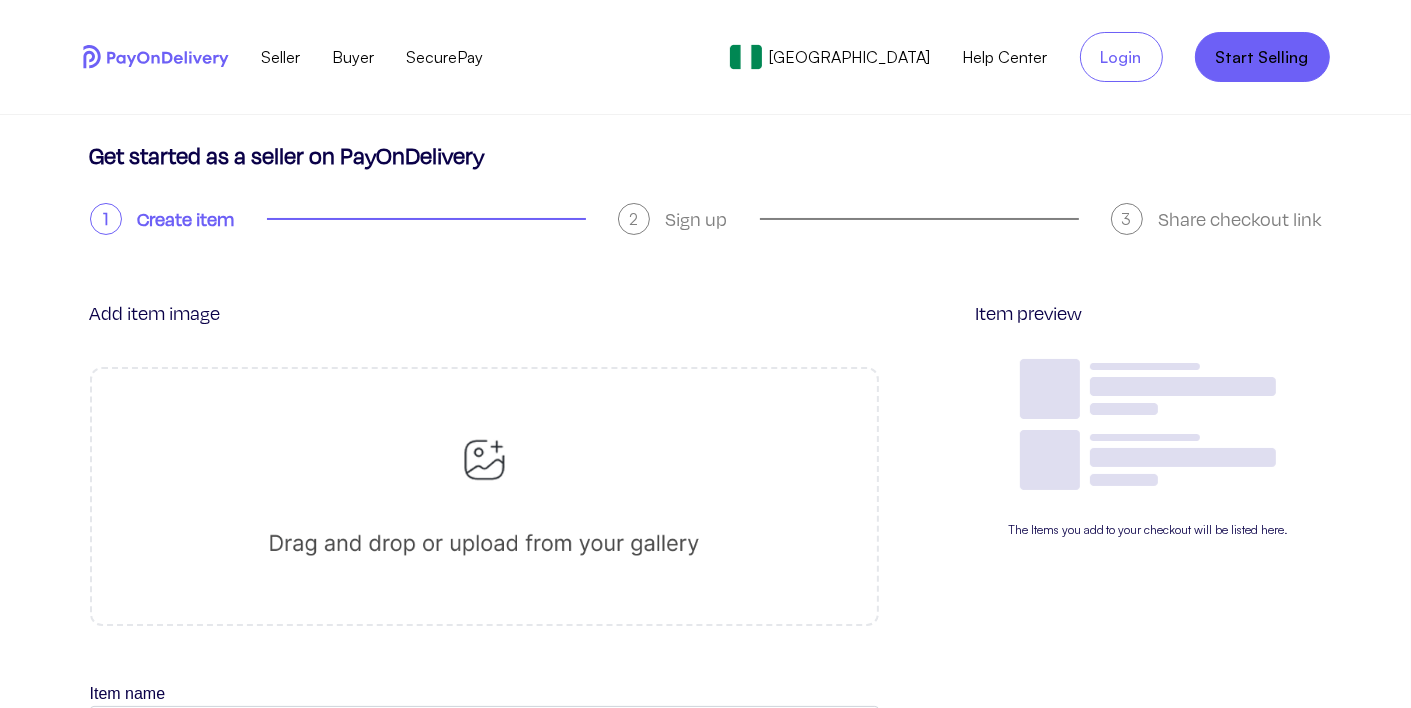 click 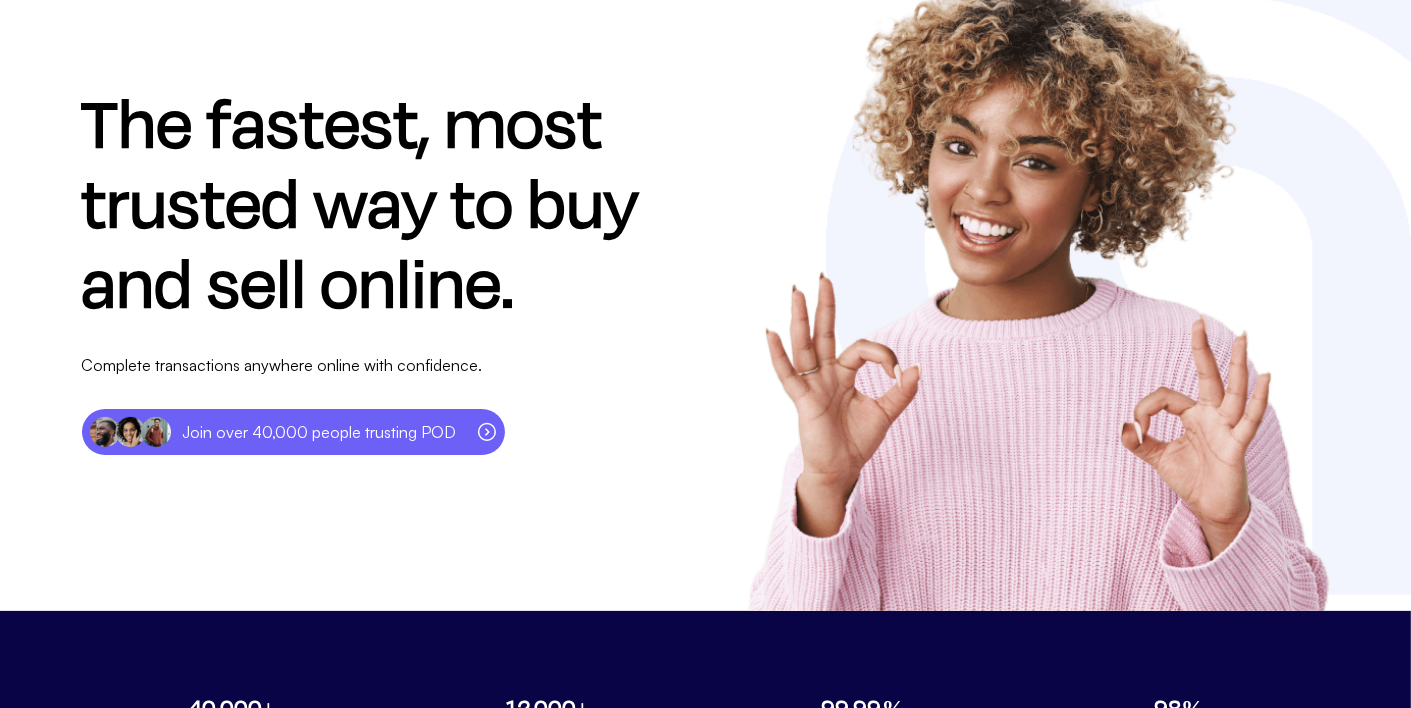scroll, scrollTop: 162, scrollLeft: 0, axis: vertical 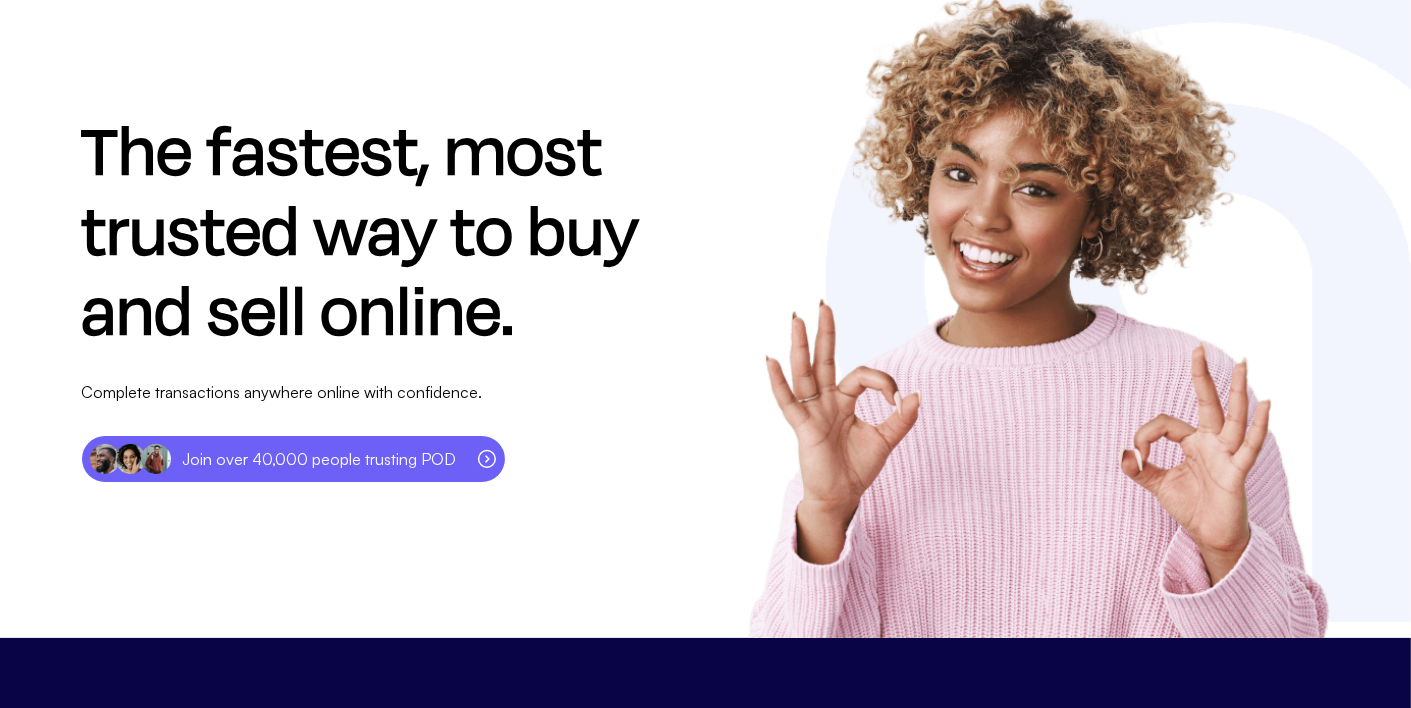 click on "Join over 40,000 people trusting POD" at bounding box center (320, 459) 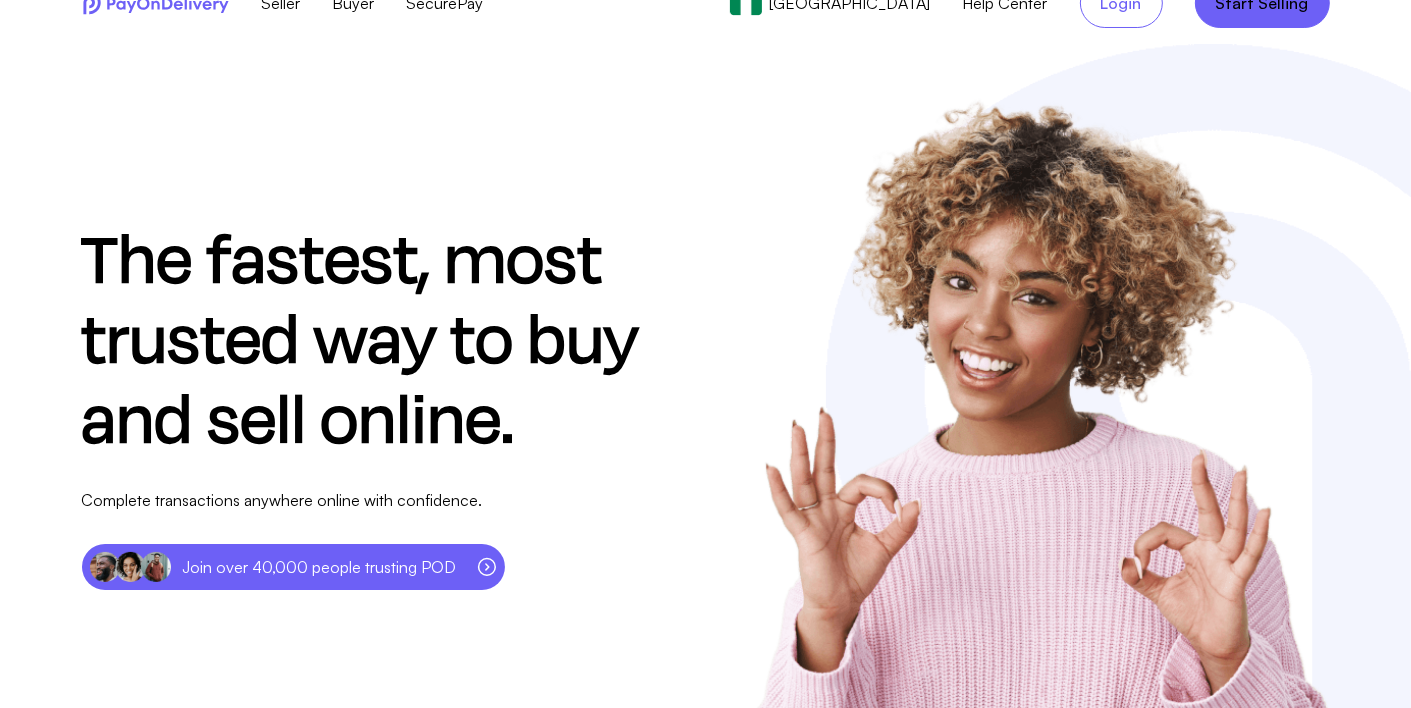 scroll, scrollTop: 0, scrollLeft: 0, axis: both 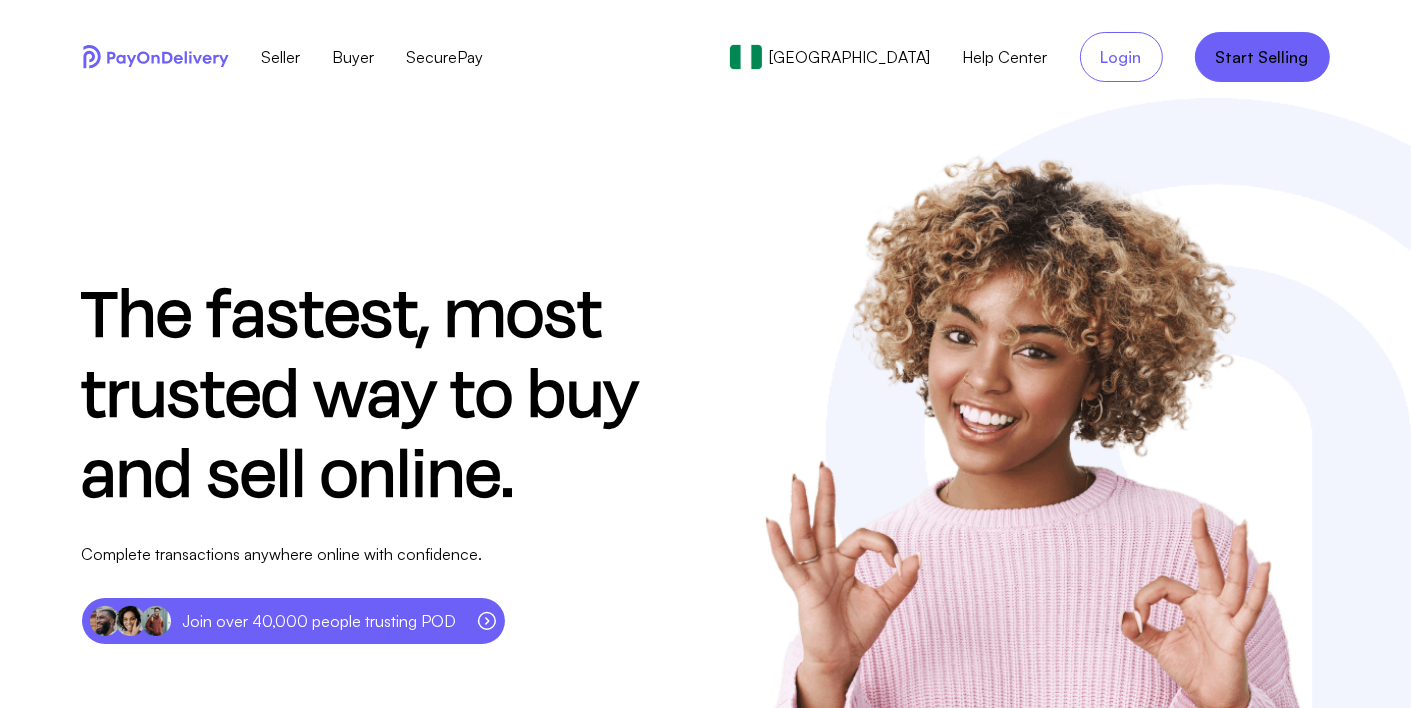 click on "The fastest, most trusted way to buy and sell online." at bounding box center (397, 390) 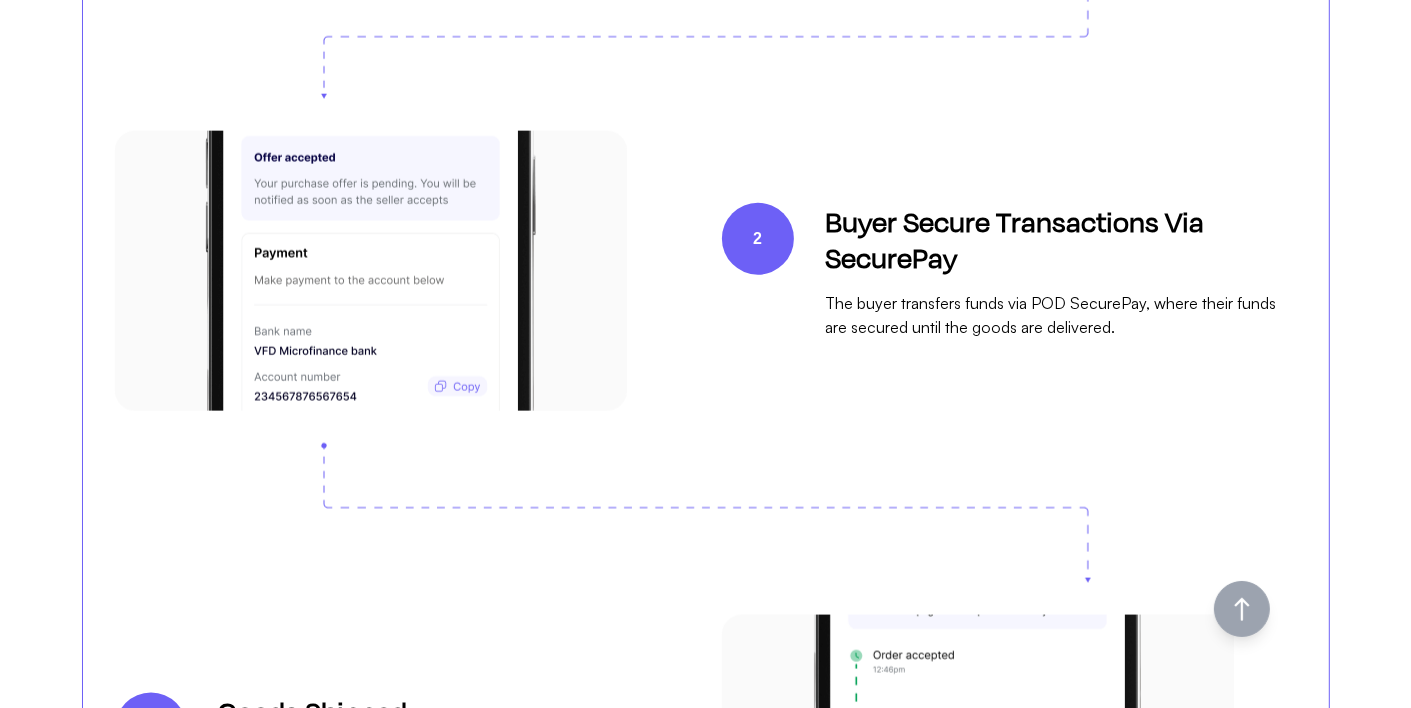 scroll, scrollTop: 2263, scrollLeft: 0, axis: vertical 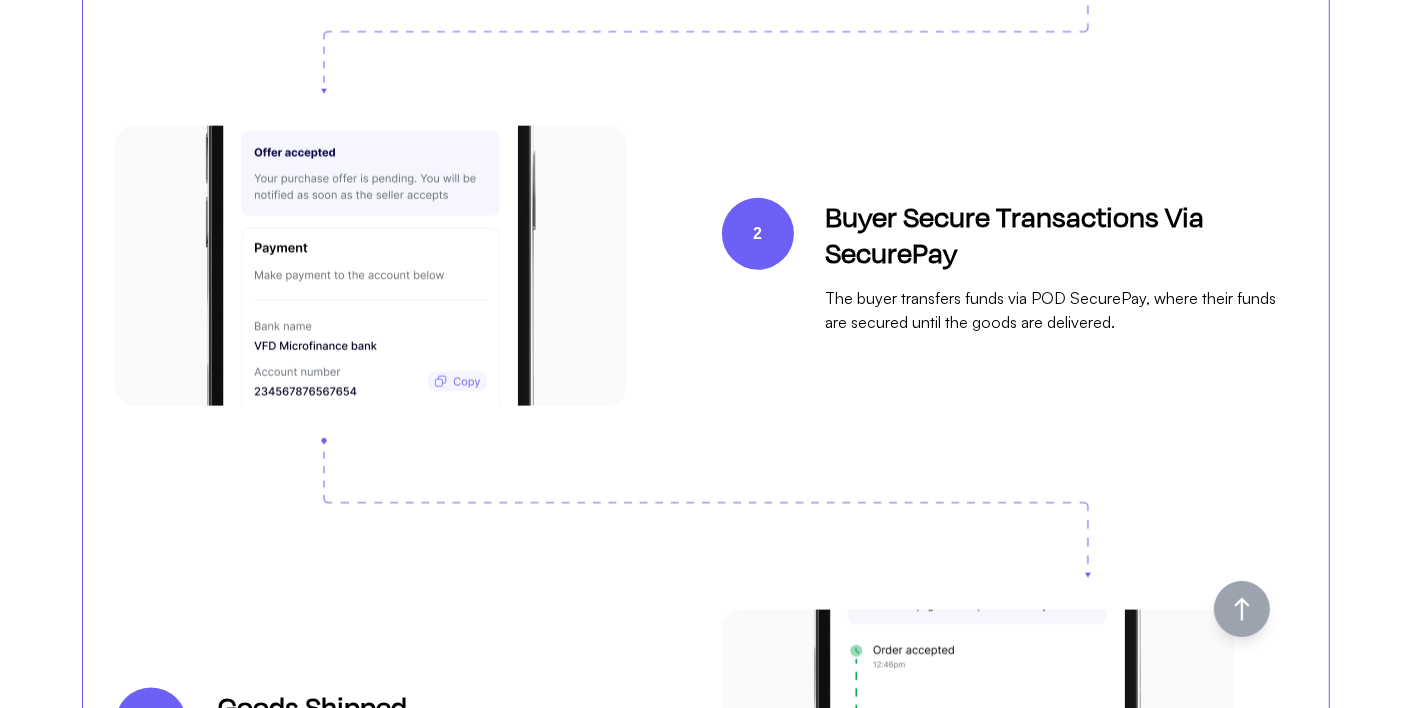 click on "2" at bounding box center (758, 234) 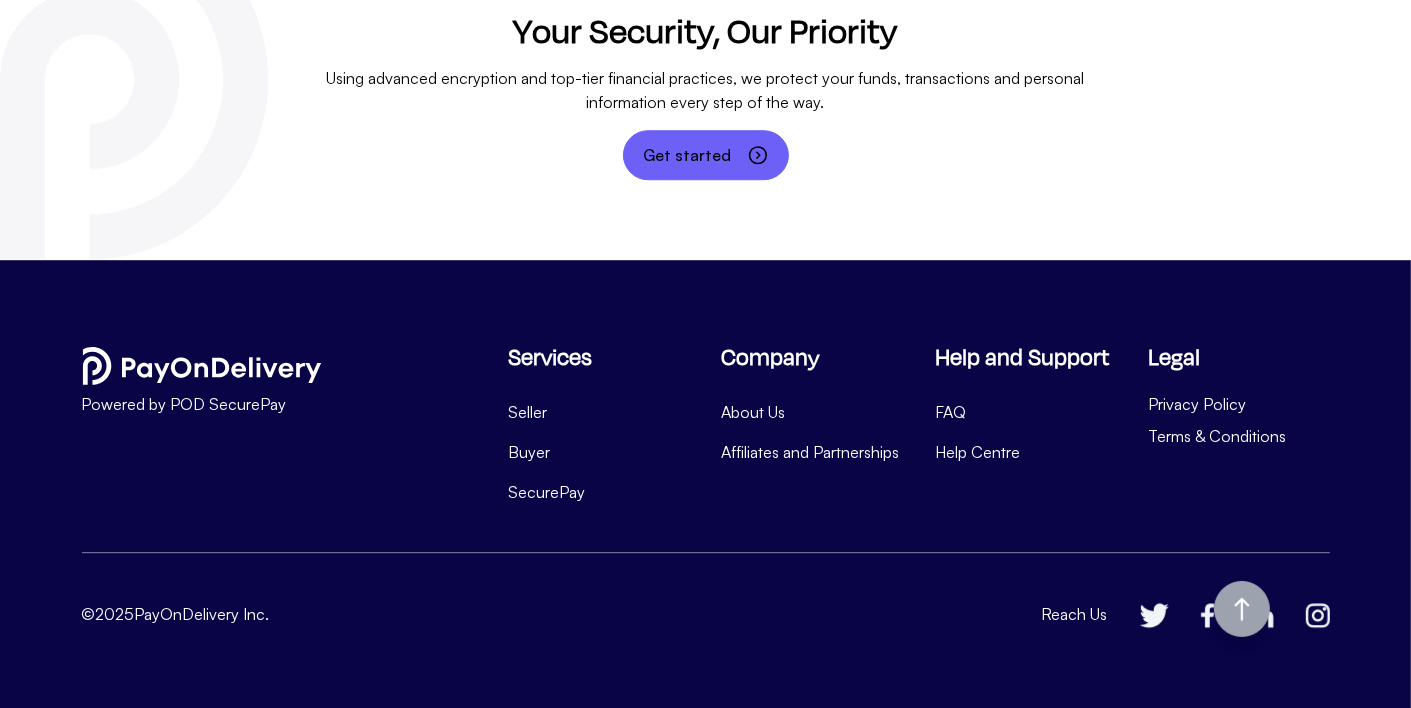 scroll, scrollTop: 5685, scrollLeft: 0, axis: vertical 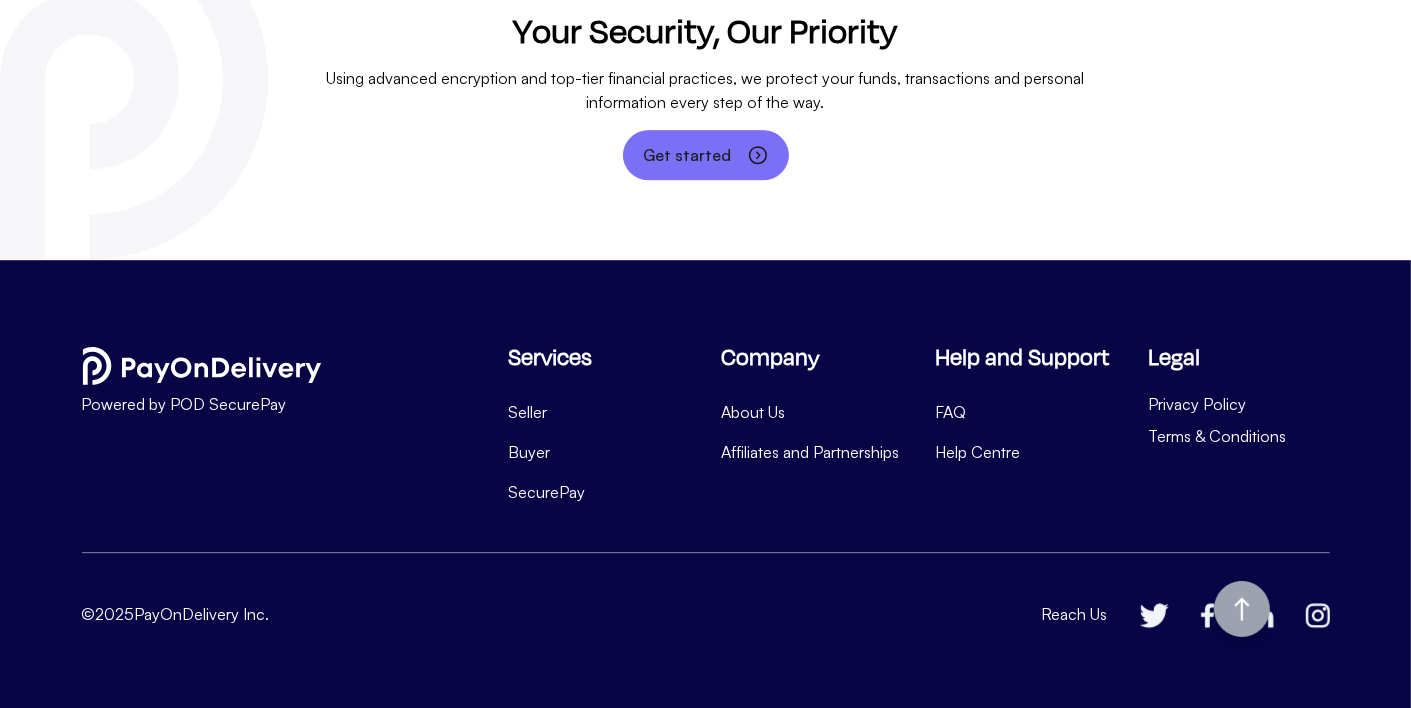 click on "Get started" at bounding box center (706, 155) 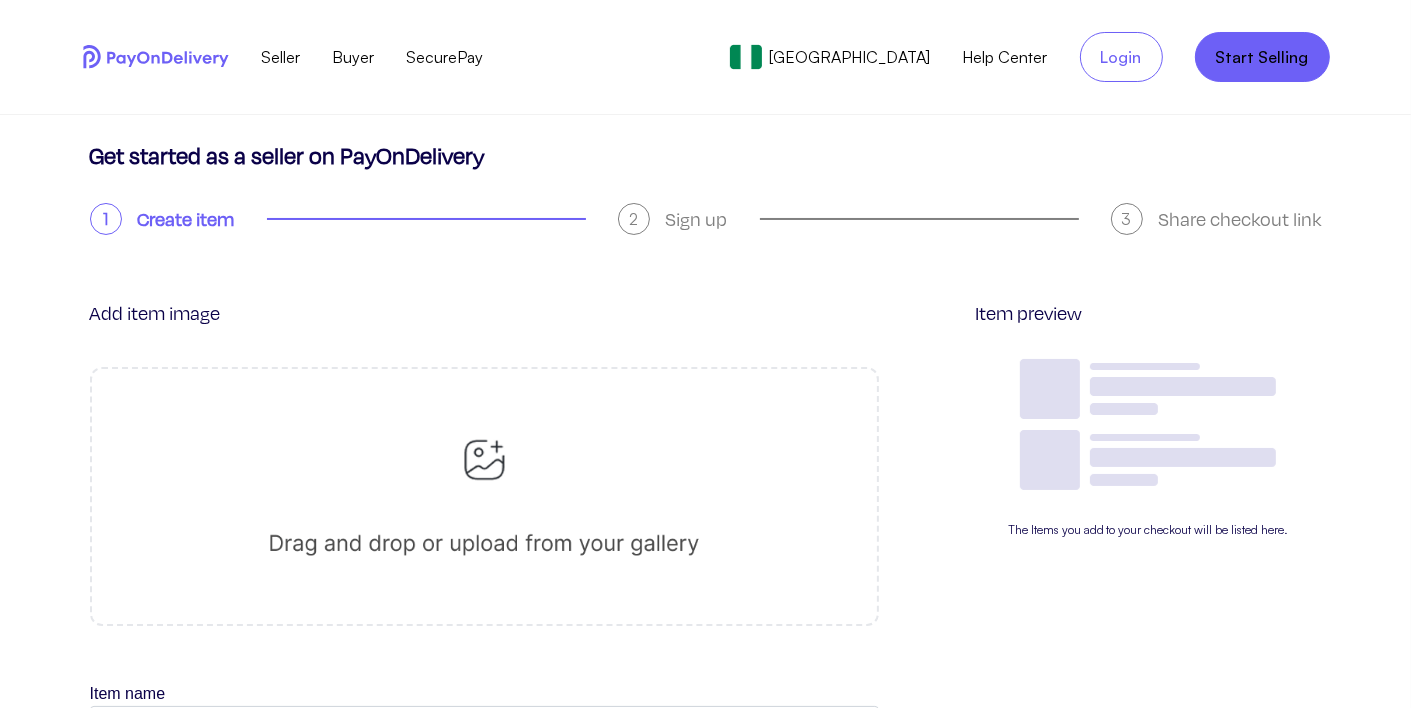 scroll, scrollTop: 220, scrollLeft: 0, axis: vertical 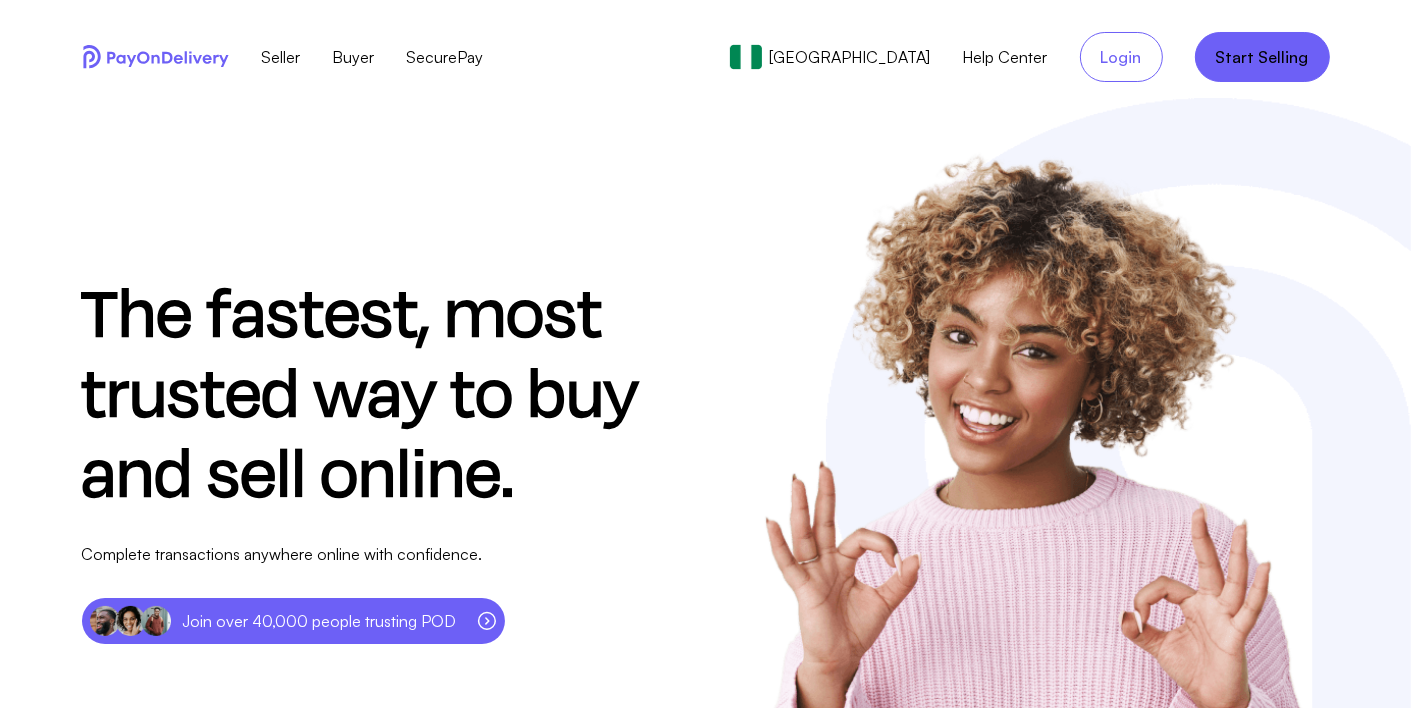 click on "Seller" at bounding box center (281, 57) 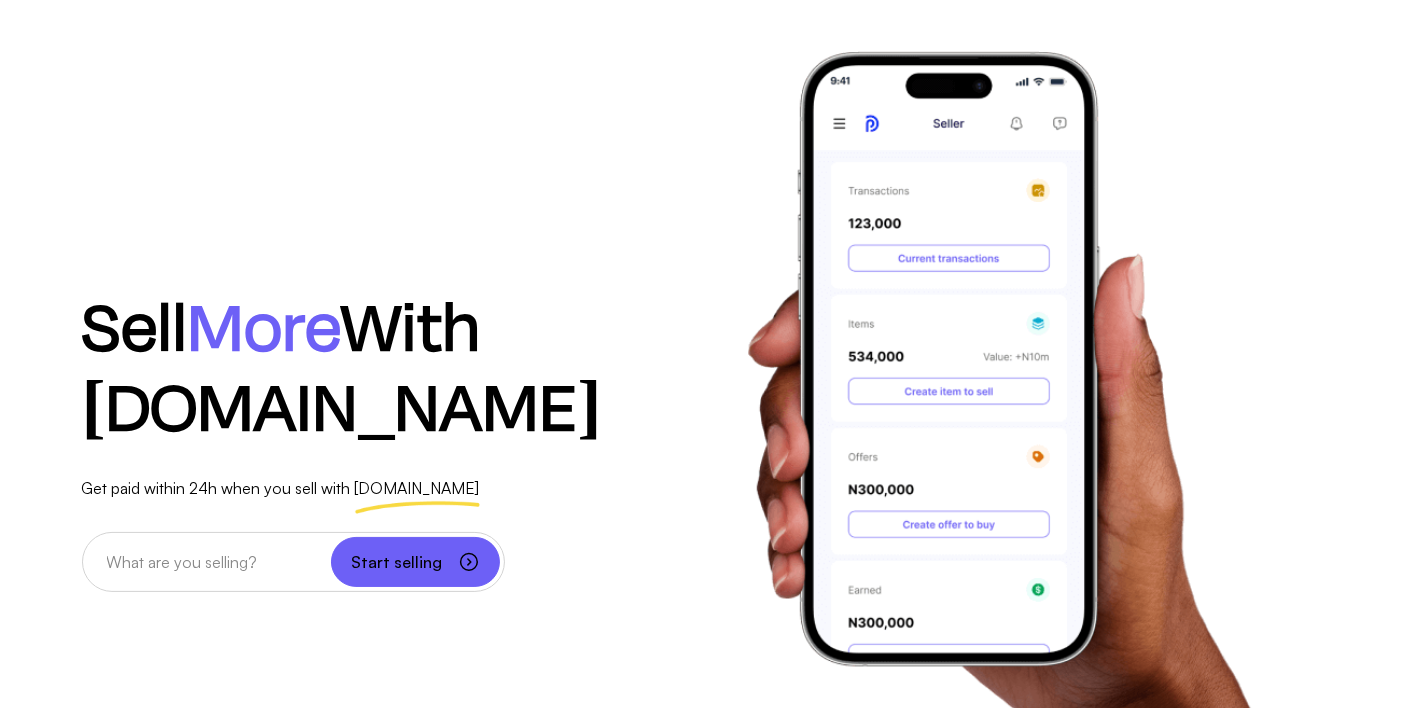 scroll, scrollTop: 0, scrollLeft: 0, axis: both 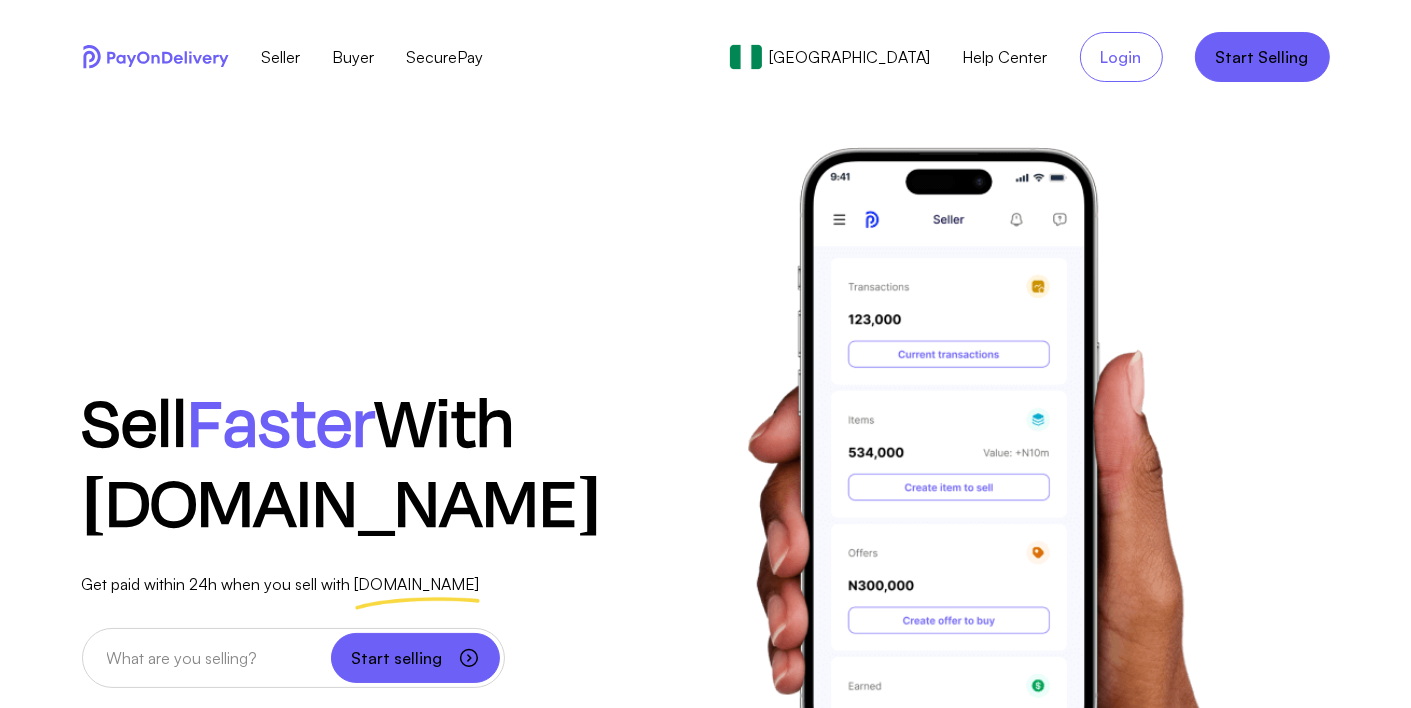 click on "Seller" at bounding box center [281, 57] 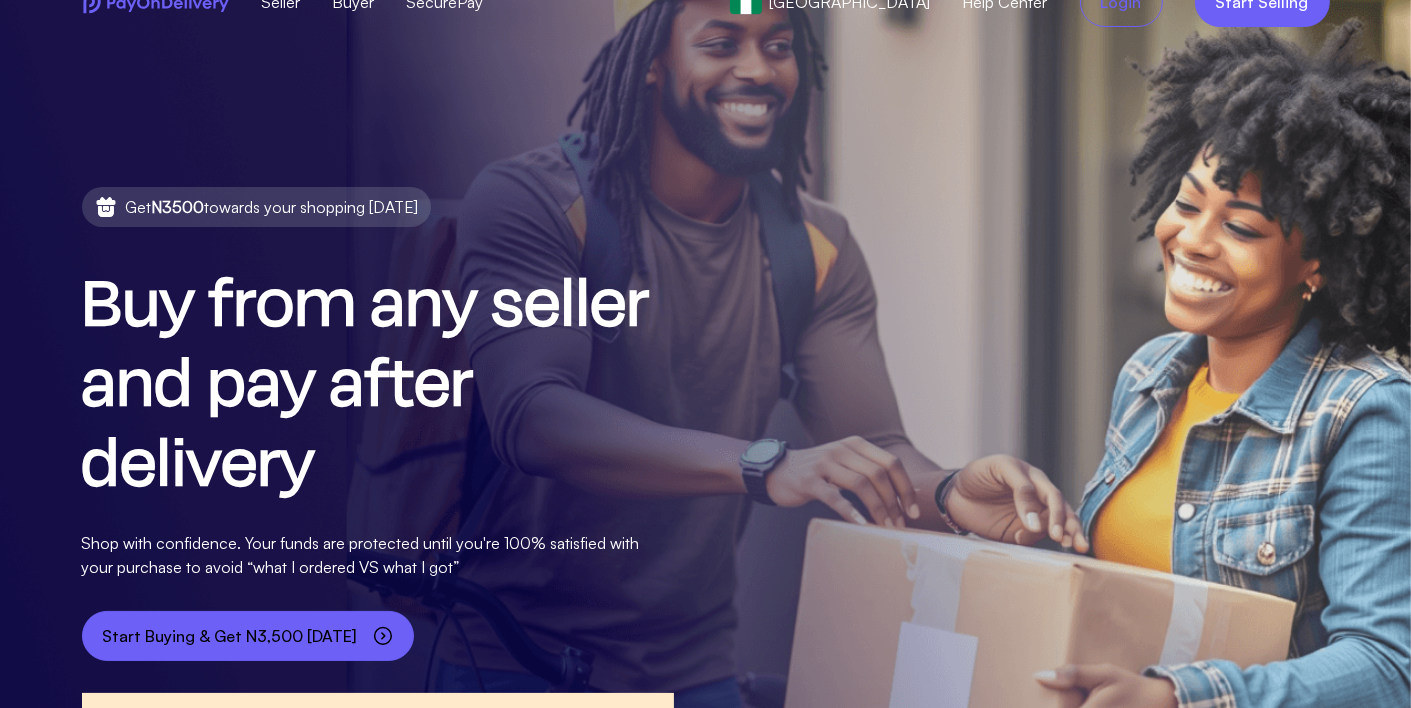 scroll, scrollTop: 0, scrollLeft: 0, axis: both 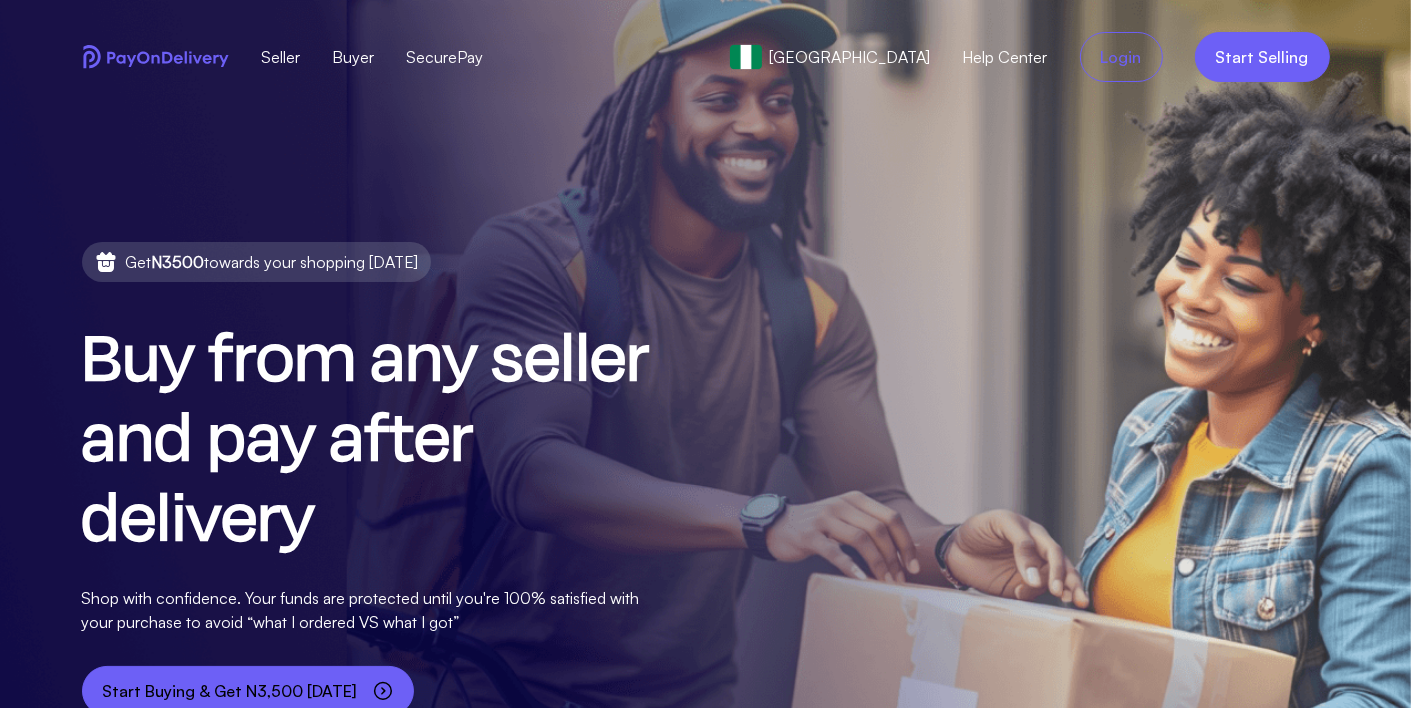 click on "SecurePay" at bounding box center [445, 57] 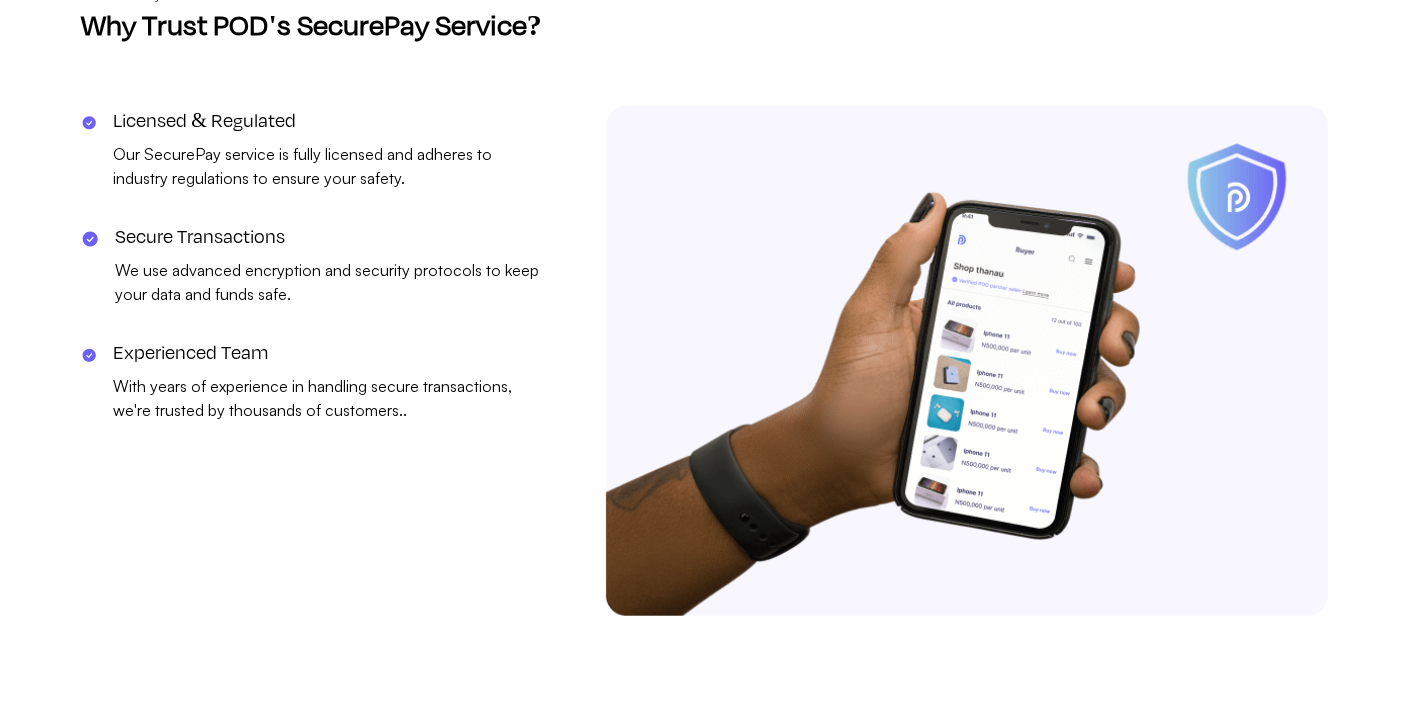 scroll, scrollTop: 1477, scrollLeft: 0, axis: vertical 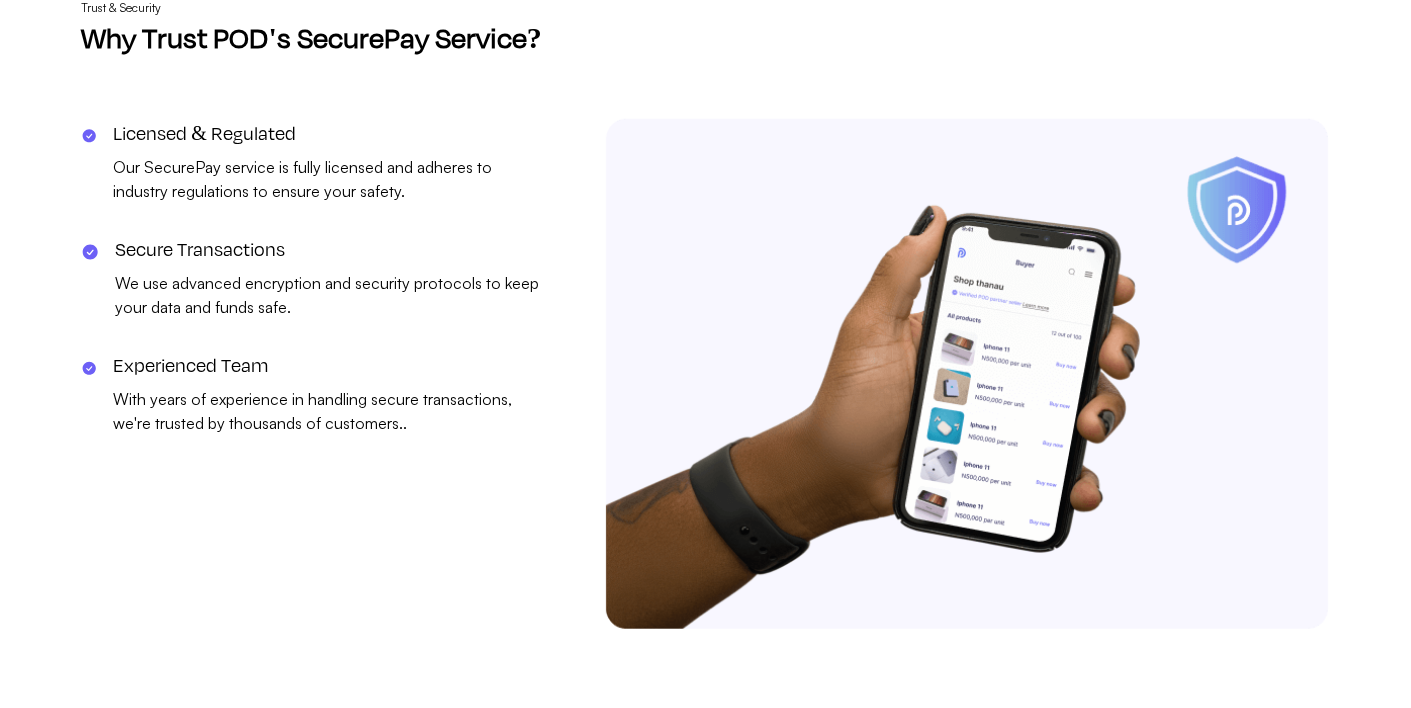 click on "Get Started with POD" at bounding box center [378, -190] 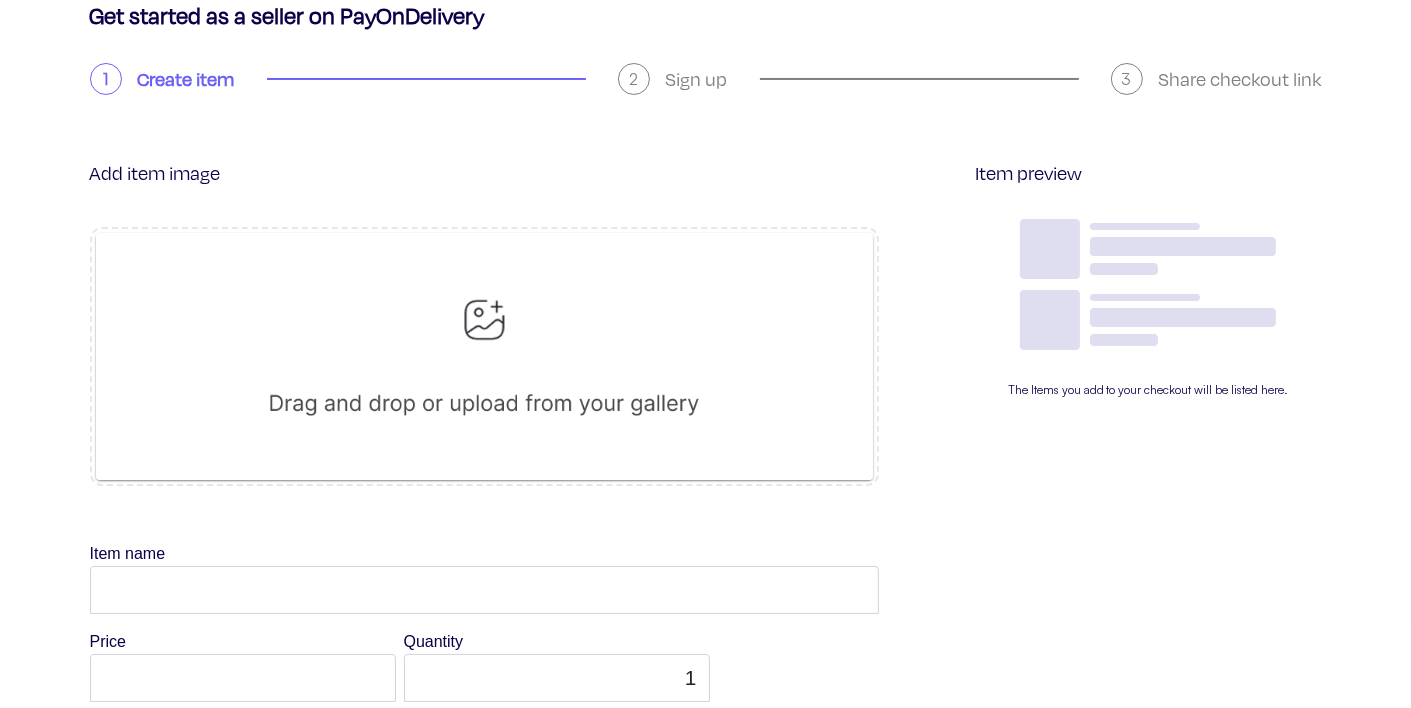 scroll, scrollTop: 0, scrollLeft: 0, axis: both 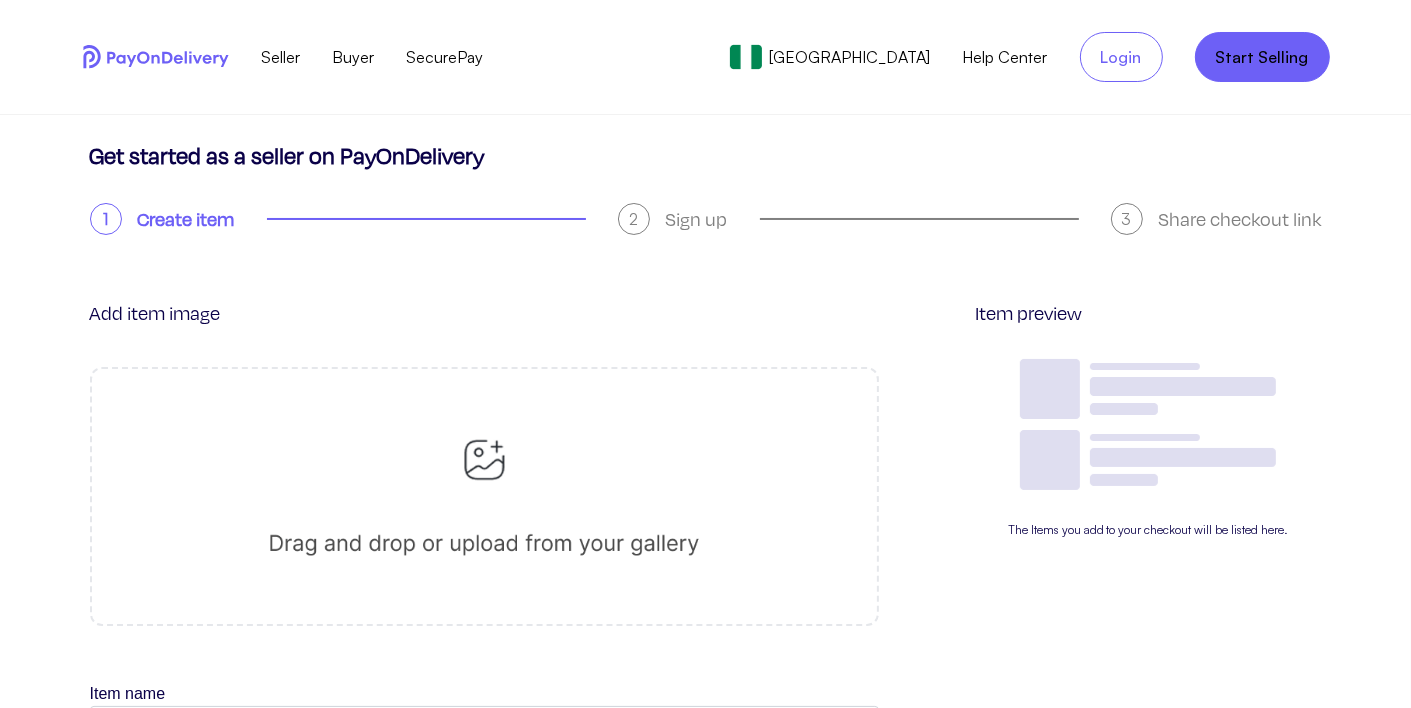 click 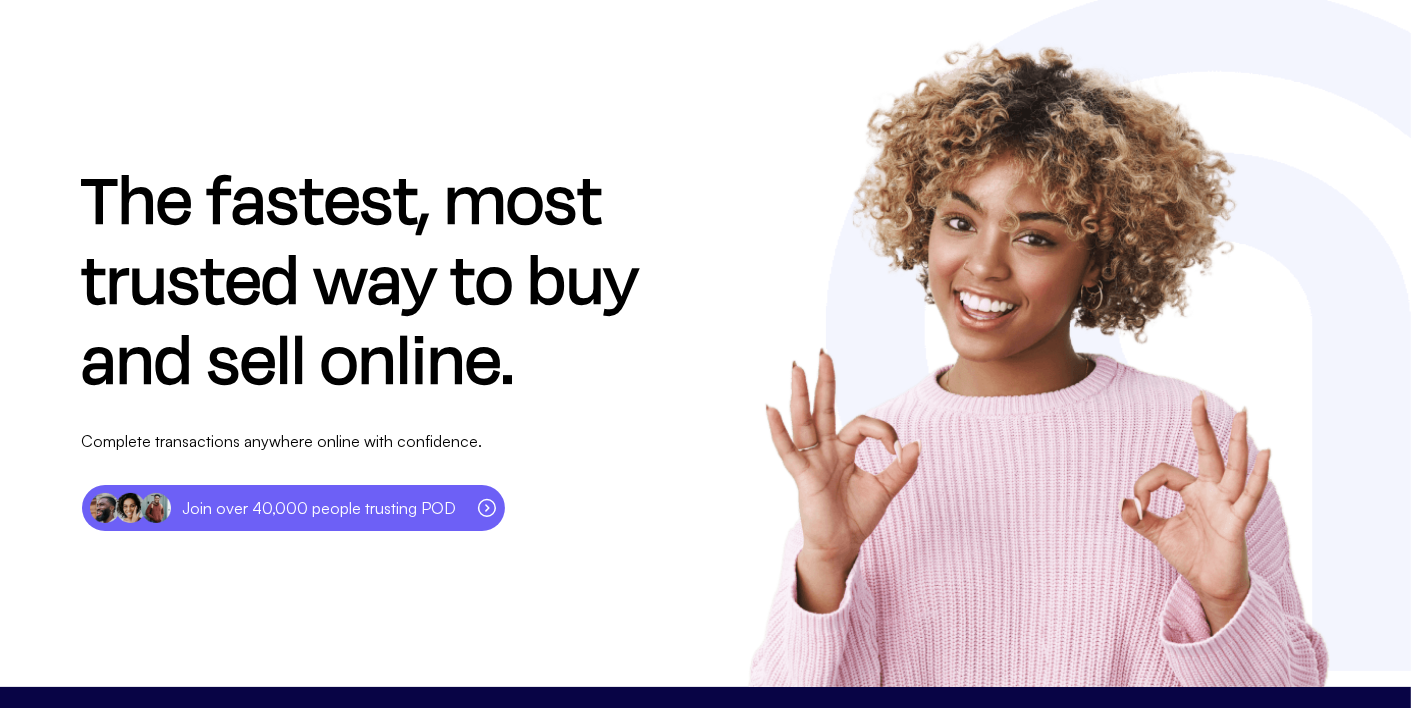 scroll, scrollTop: 0, scrollLeft: 0, axis: both 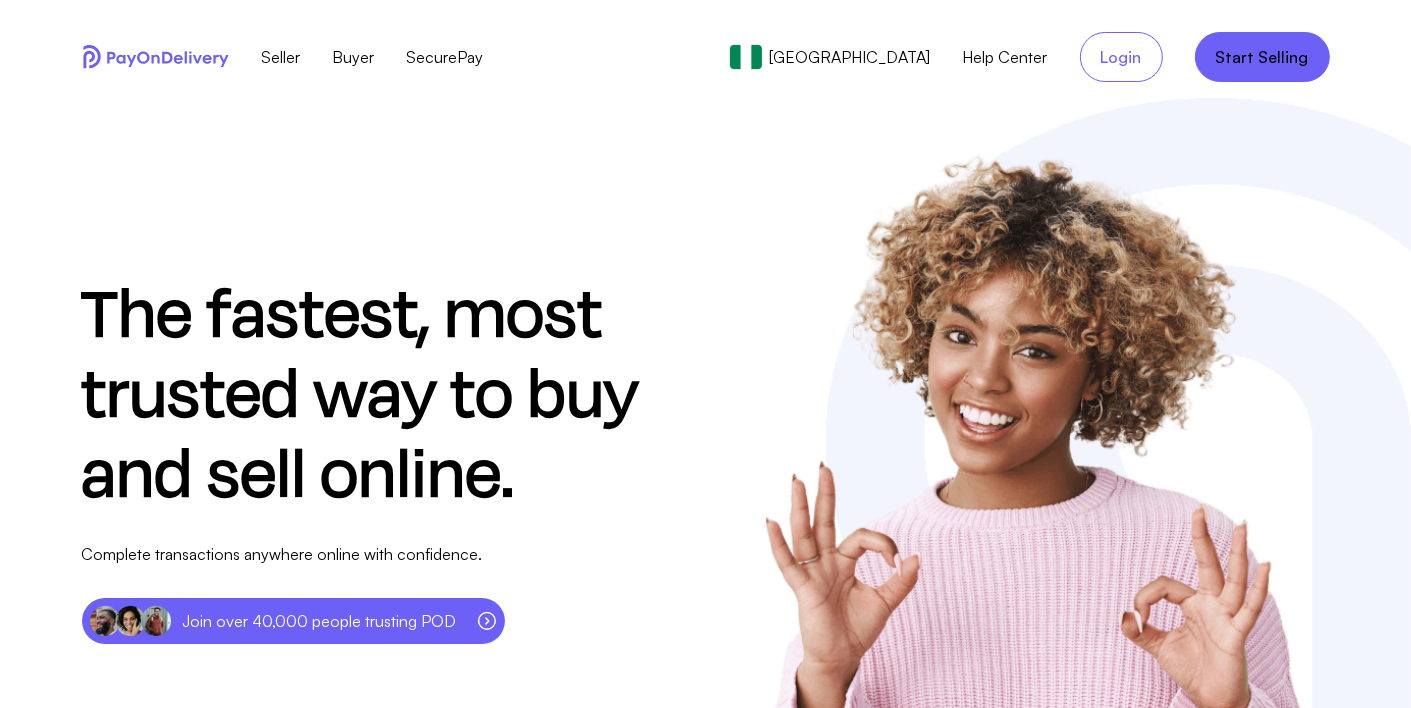 click on "Join over 40,000 people trusting POD" at bounding box center [293, 621] 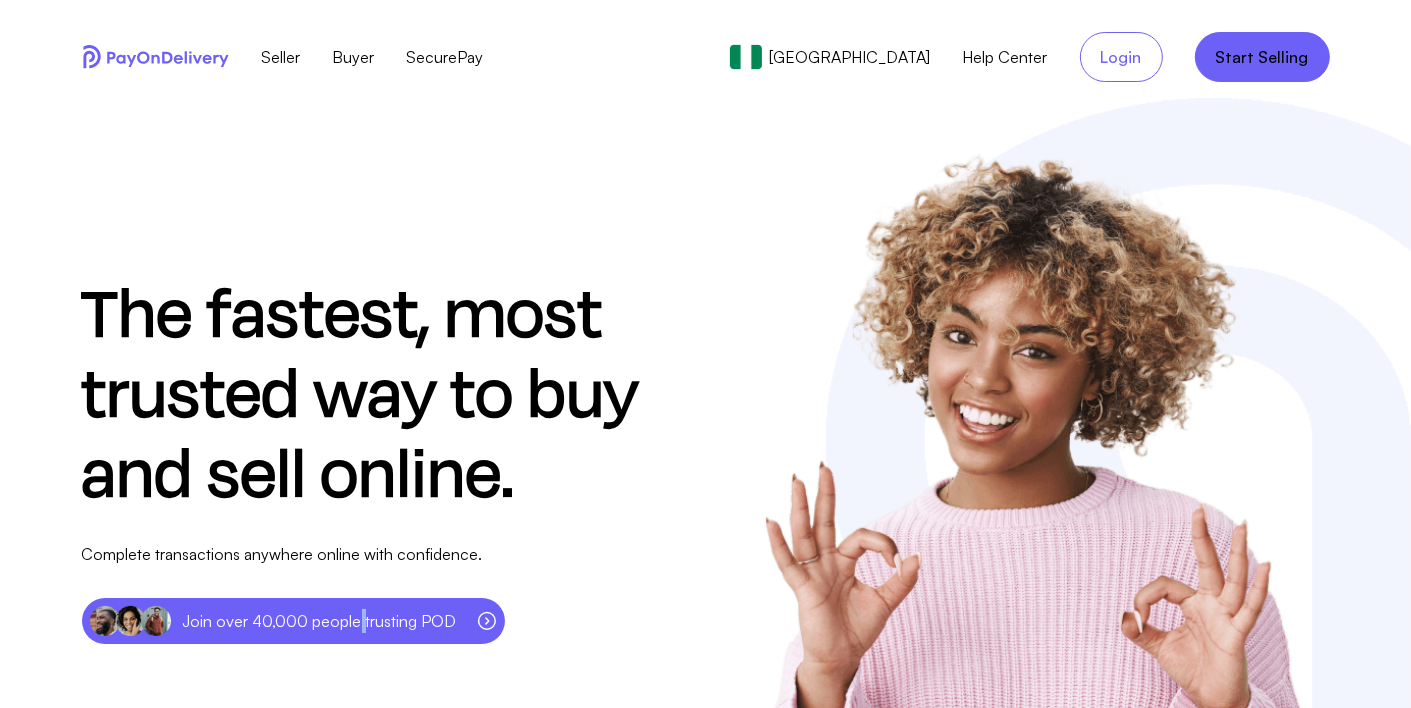 click on "Join over 40,000 people trusting POD" at bounding box center (293, 621) 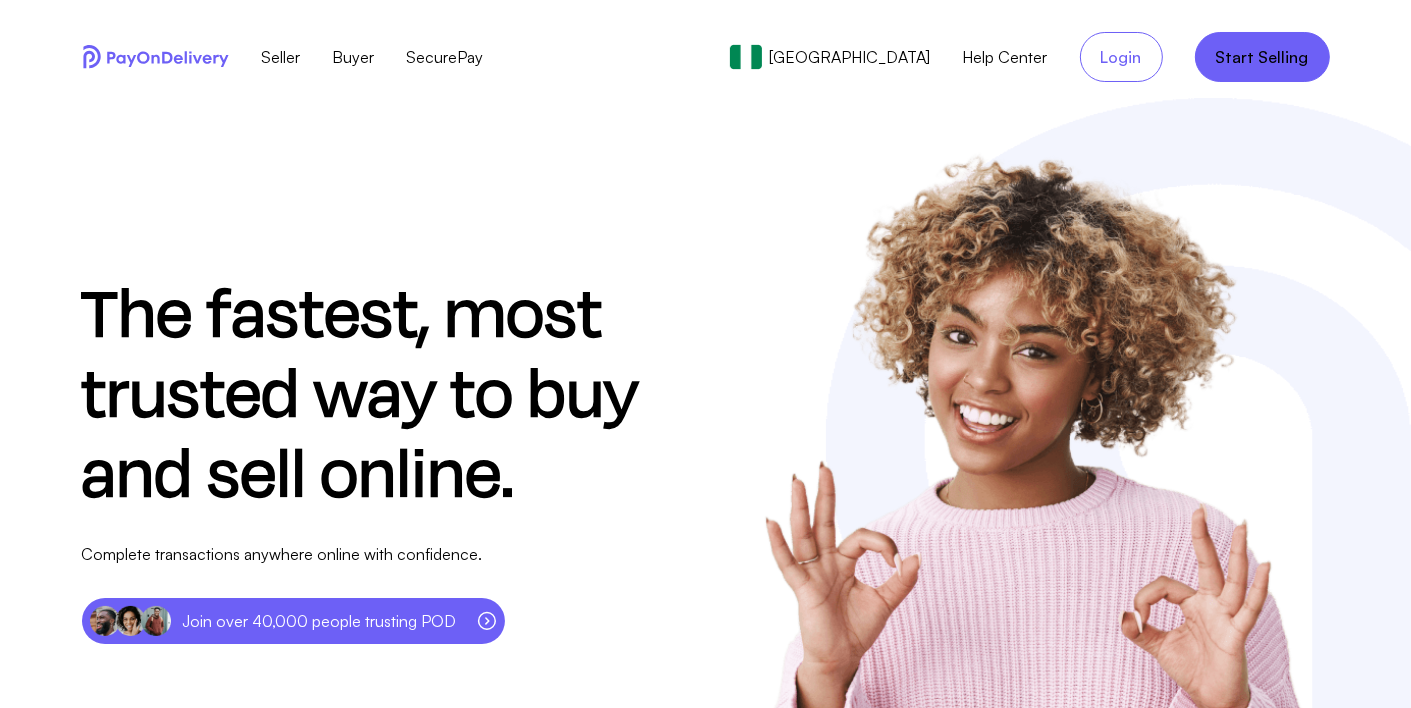 click 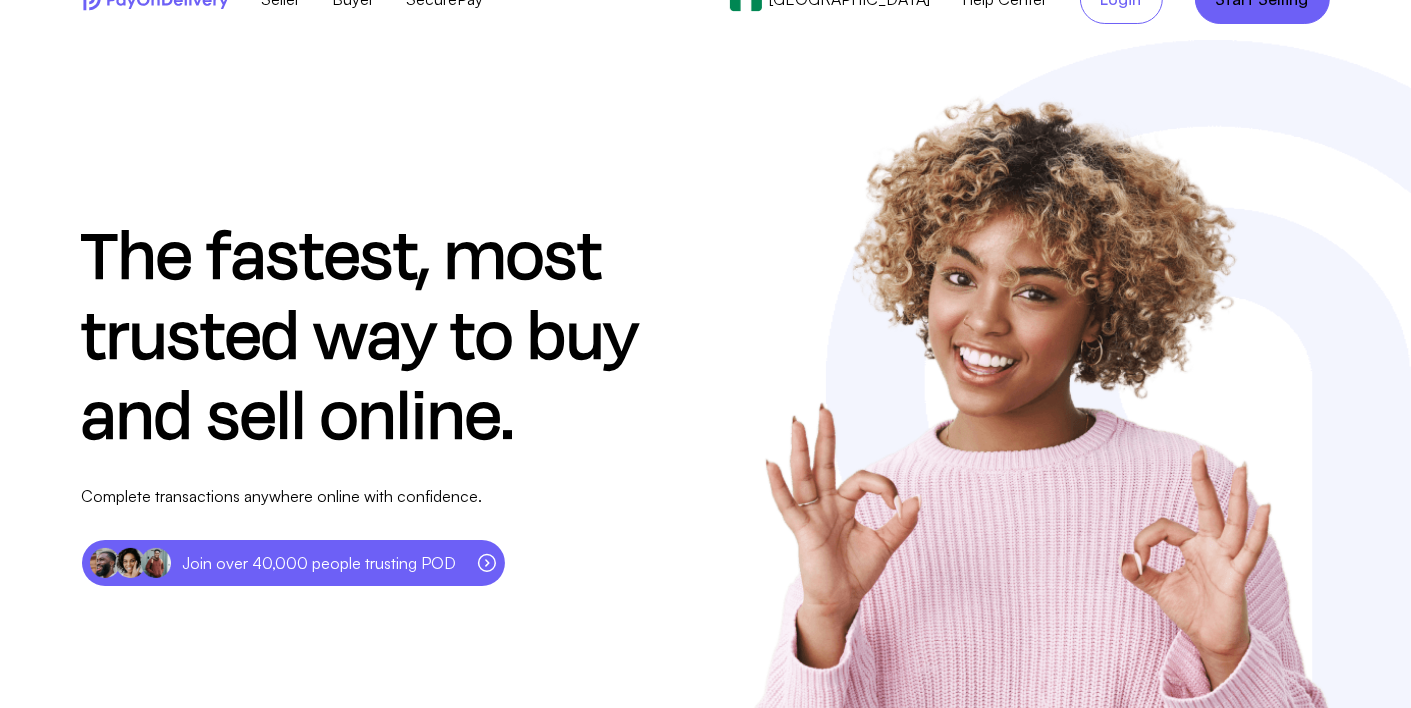 scroll, scrollTop: 20, scrollLeft: 0, axis: vertical 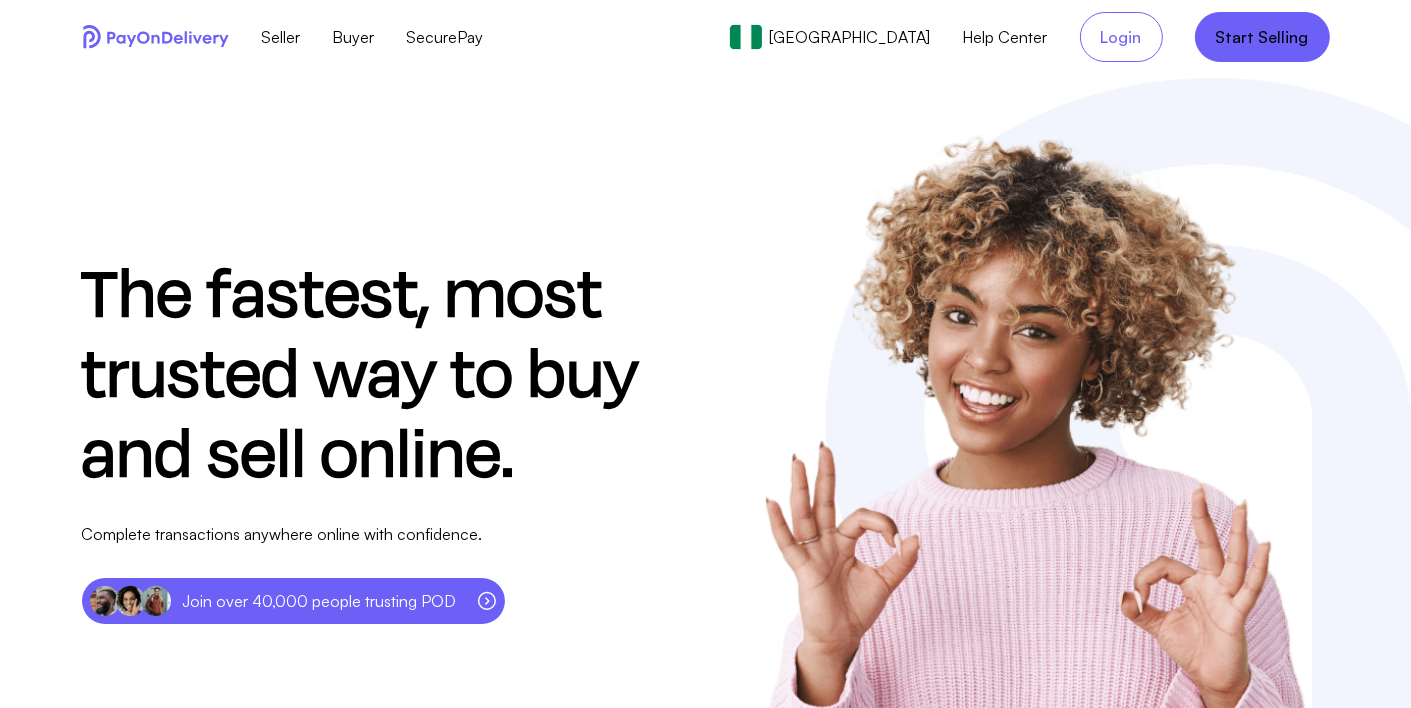 click 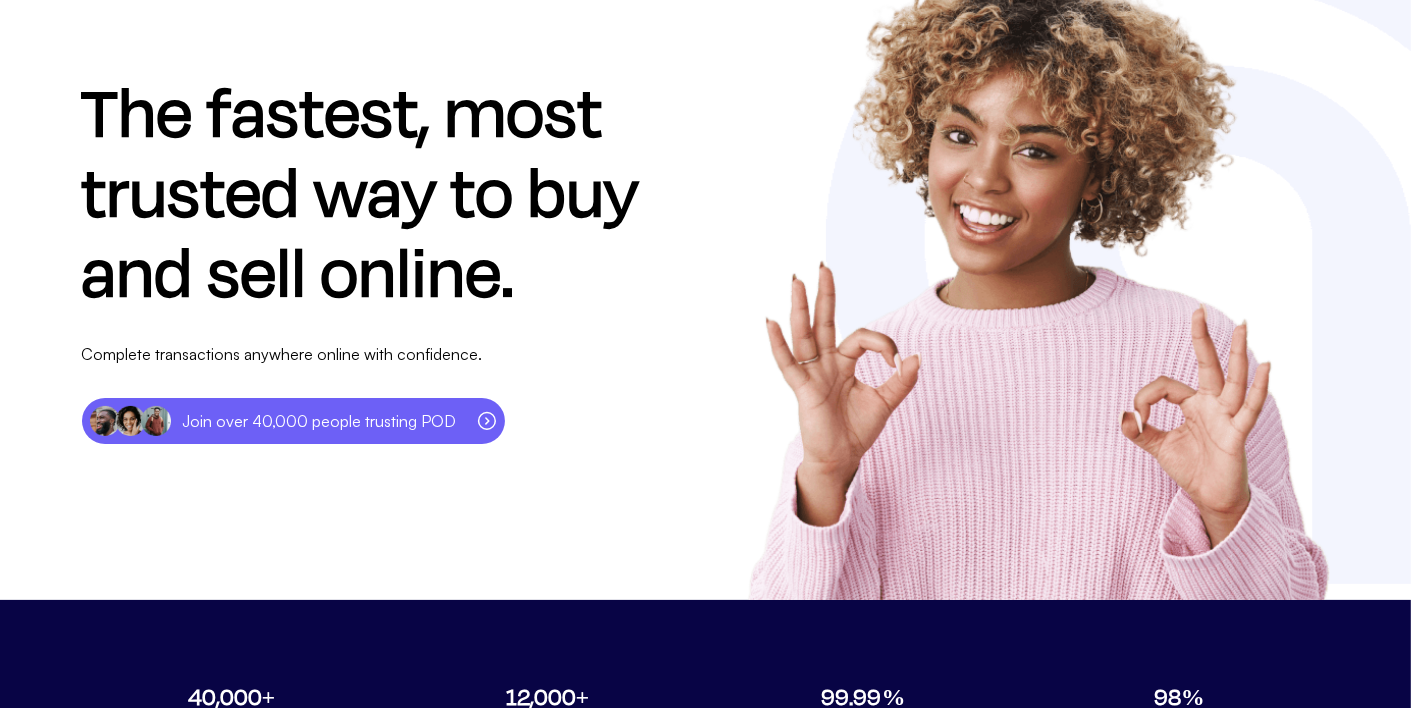 scroll, scrollTop: 96, scrollLeft: 0, axis: vertical 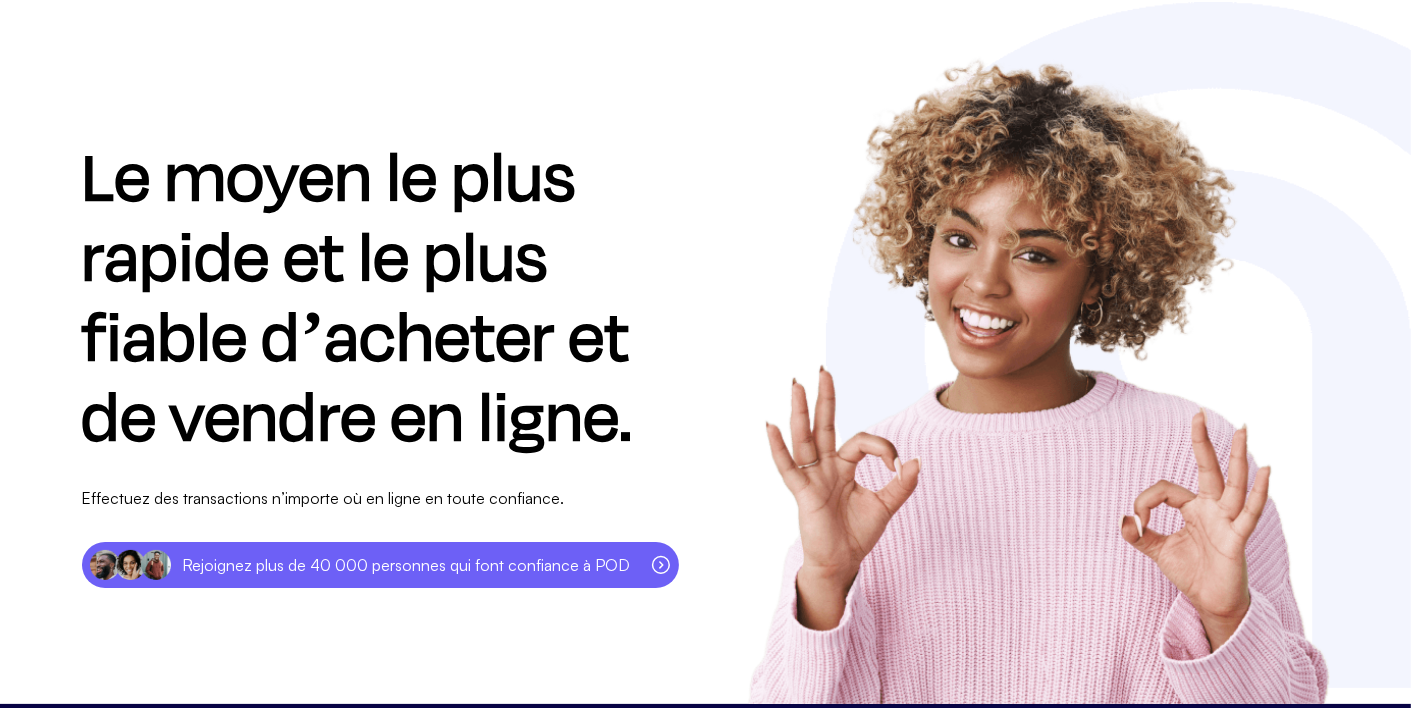 click on "Le moyen le plus rapide et le plus fiable d’acheter et de vendre en ligne. Effectuez des transactions n’importe où en ligne en toute confiance. Rejoignez plus de 40 000 personnes qui font confiance à POD" at bounding box center (706, 361) 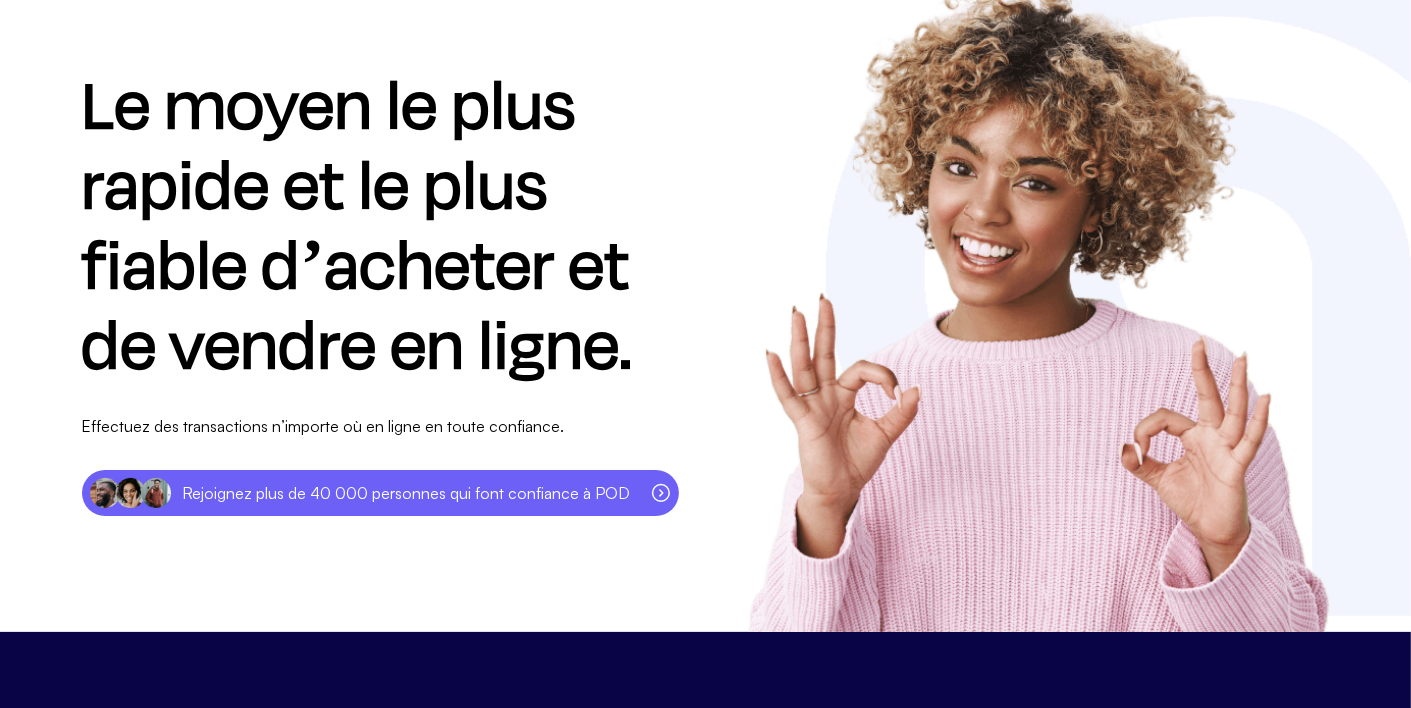 scroll, scrollTop: 0, scrollLeft: 0, axis: both 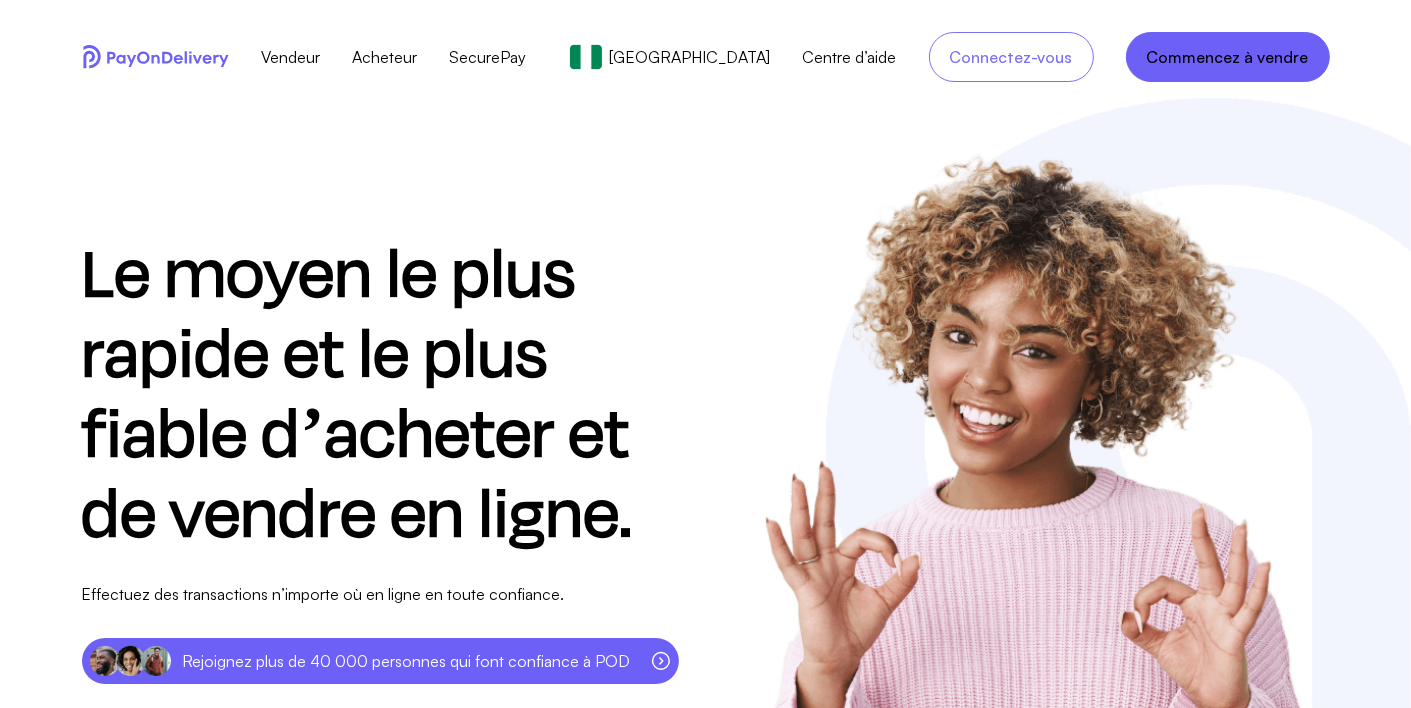 click on "Connectez-vous" at bounding box center (1011, 57) 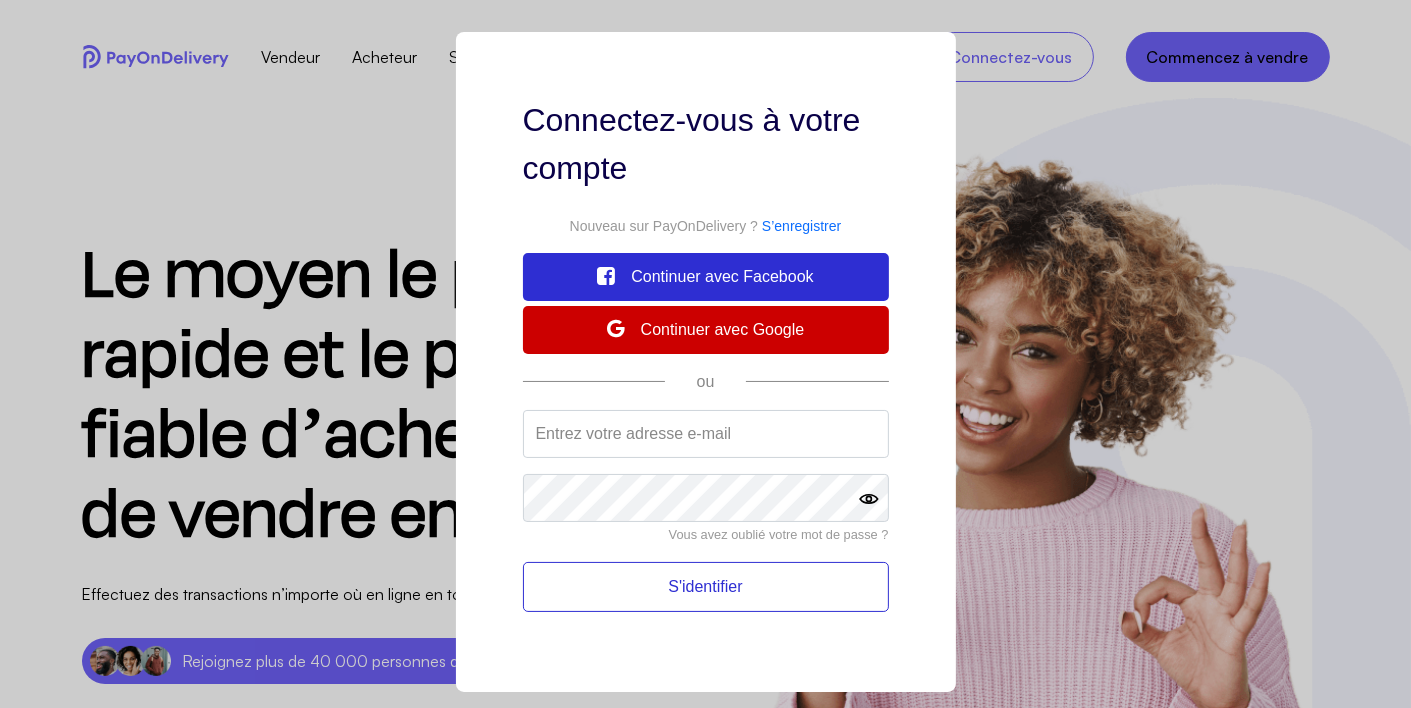 click on "Connectez-vous à votre compte Nouveau sur PayOnDelivery ? S’enregistrer Continuer avec Facebook Continuer avec Google ou Please enter your email address.   Please enter your password. Vous avez oublié votre mot de passe ? S'identifier" at bounding box center (705, 354) 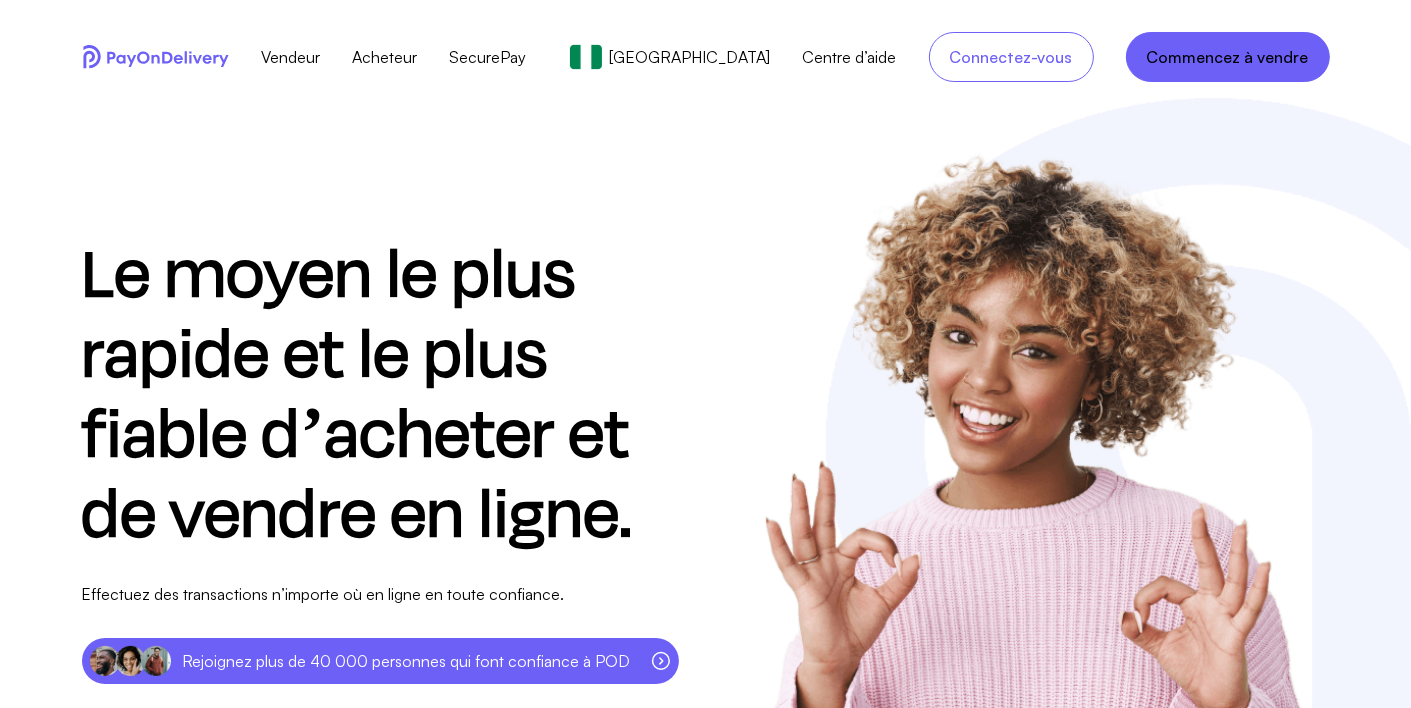 click on "Nigéria" at bounding box center (690, 57) 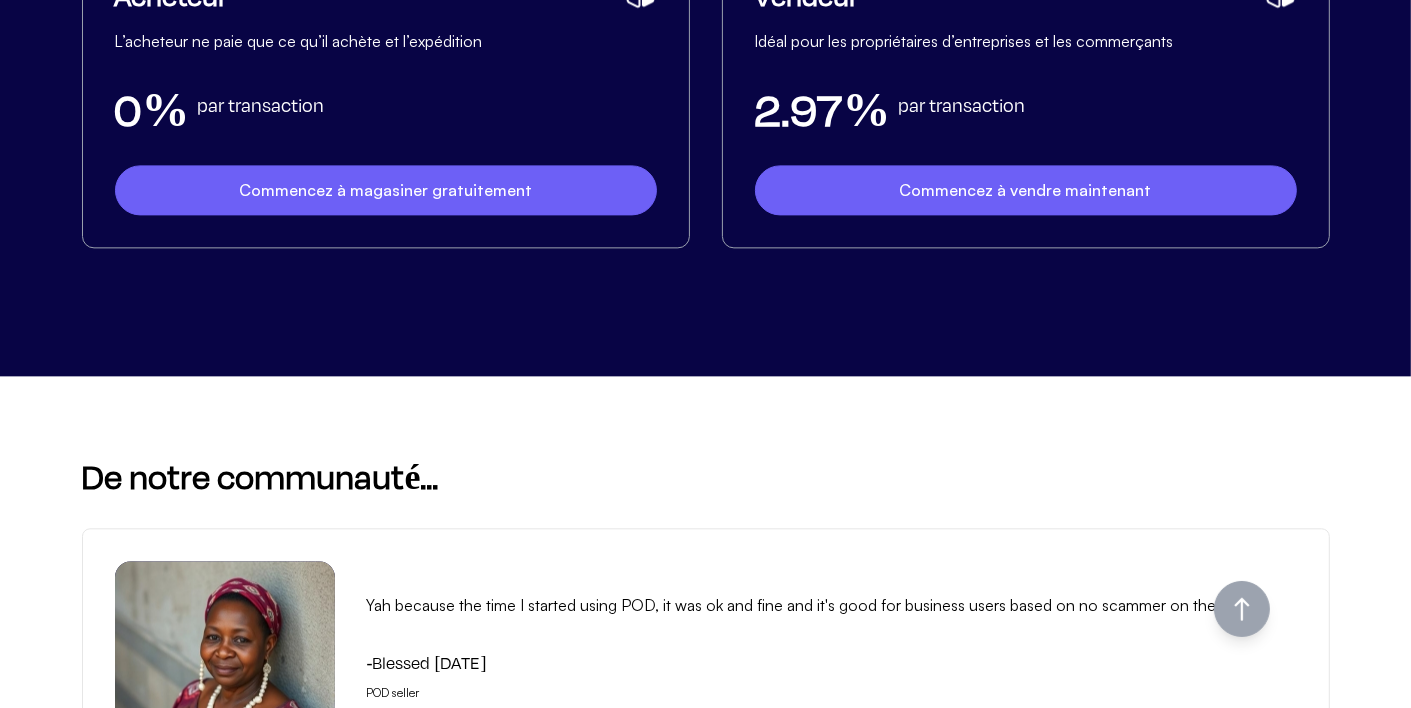 scroll, scrollTop: 4176, scrollLeft: 0, axis: vertical 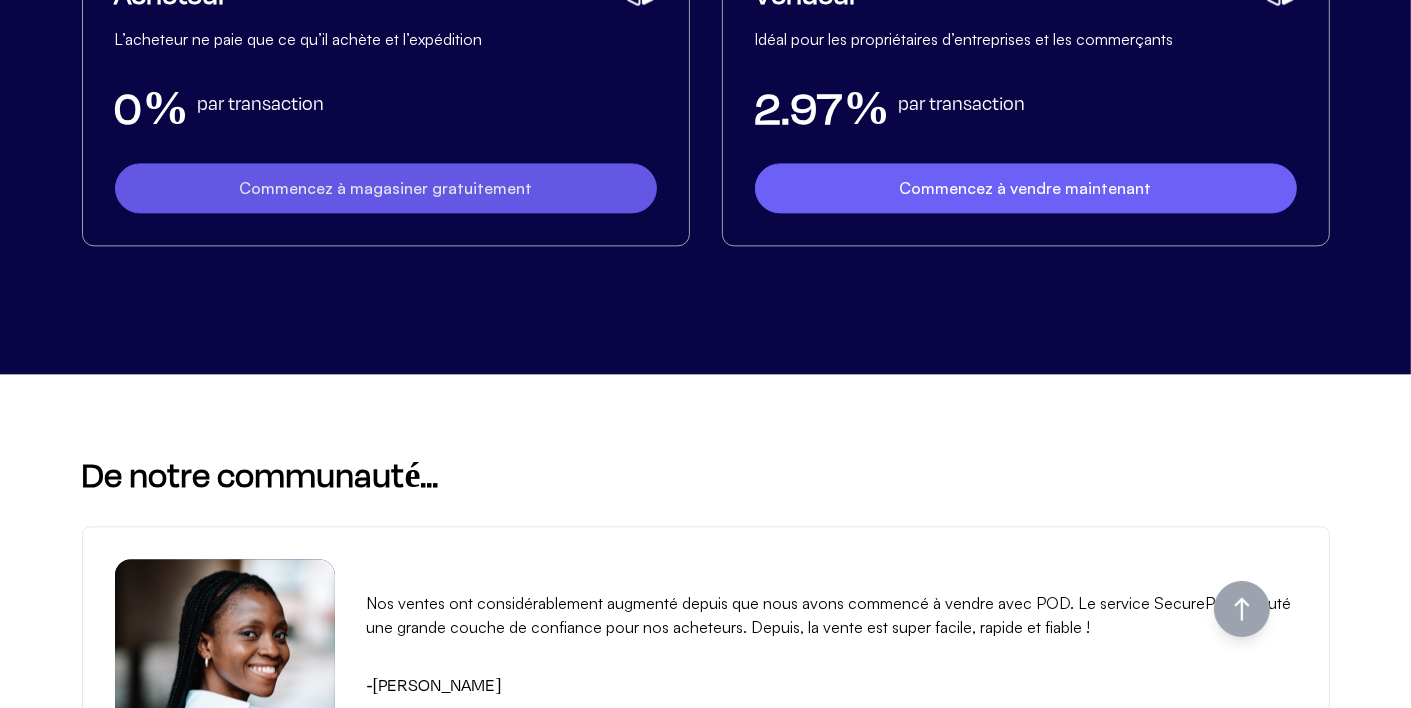 click on "Commencez à magasiner gratuitement" at bounding box center [386, 188] 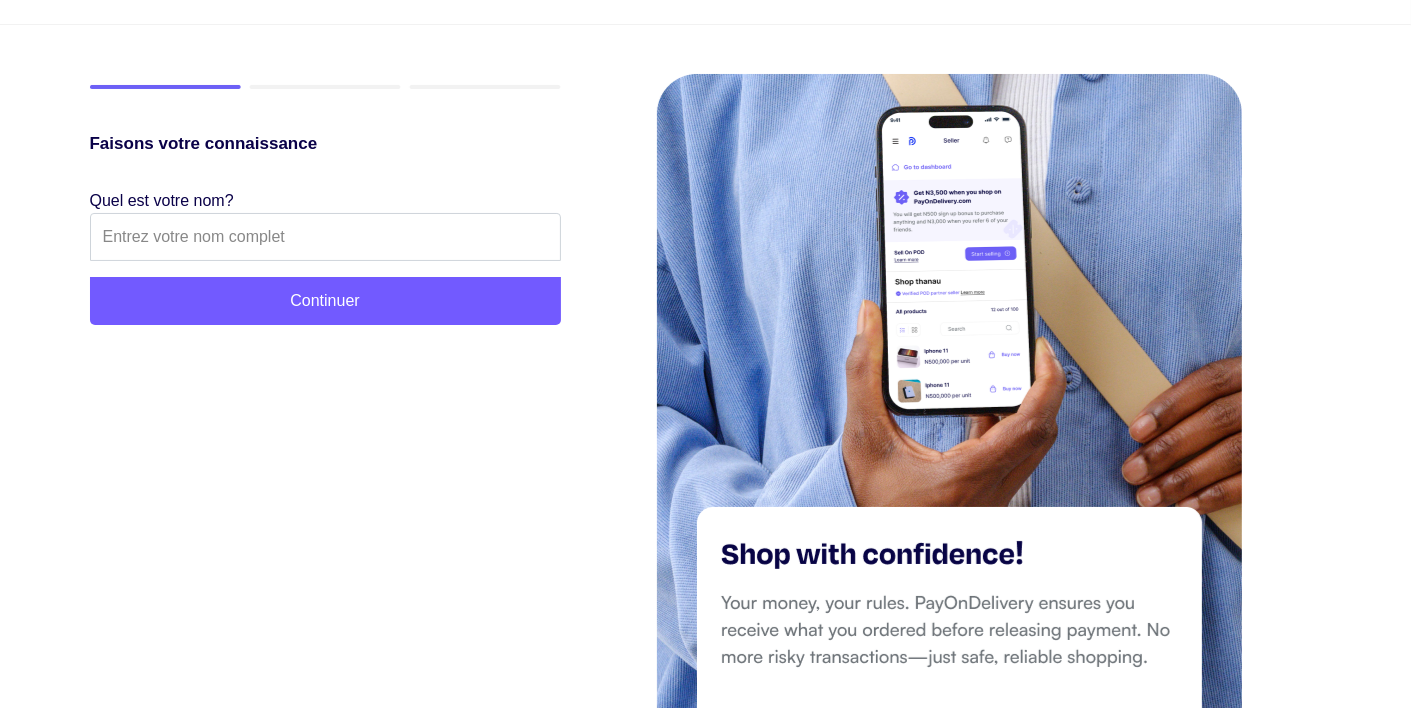 scroll, scrollTop: 86, scrollLeft: 0, axis: vertical 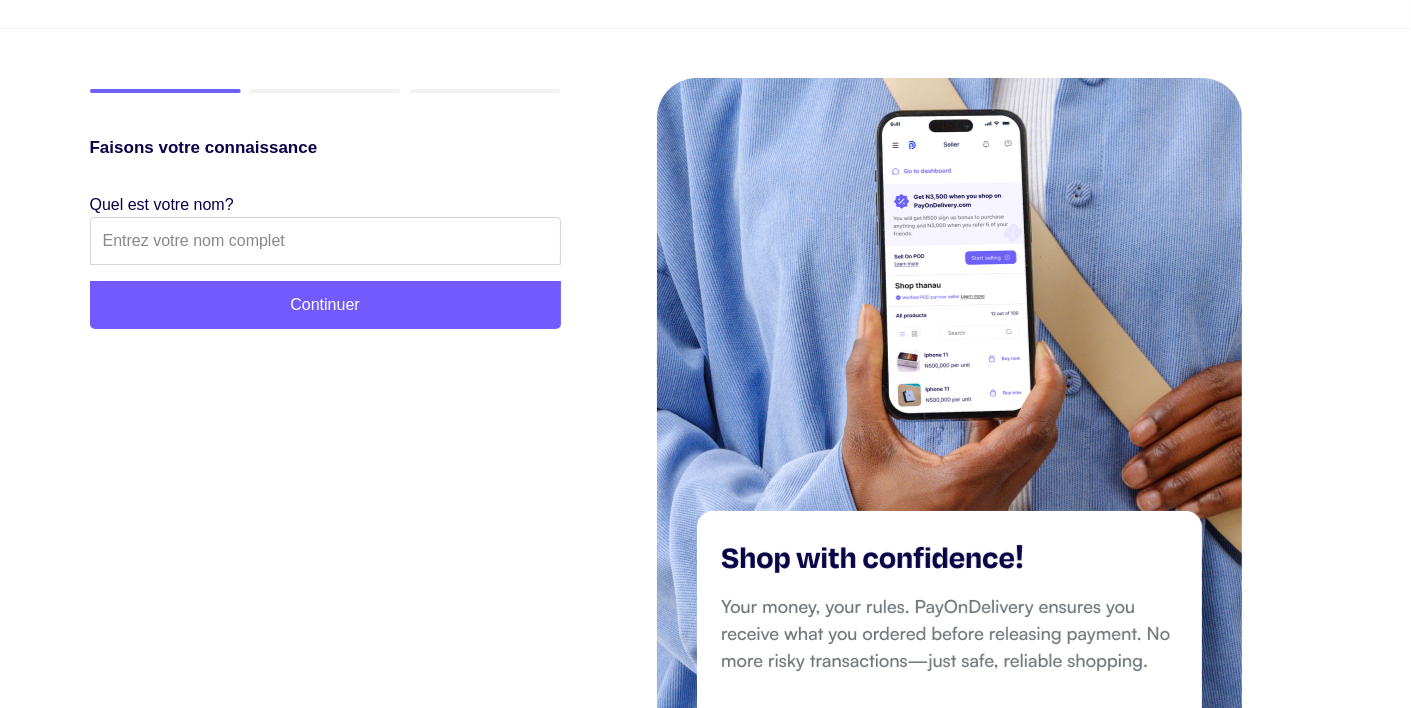 click on "Continuer" at bounding box center (325, 305) 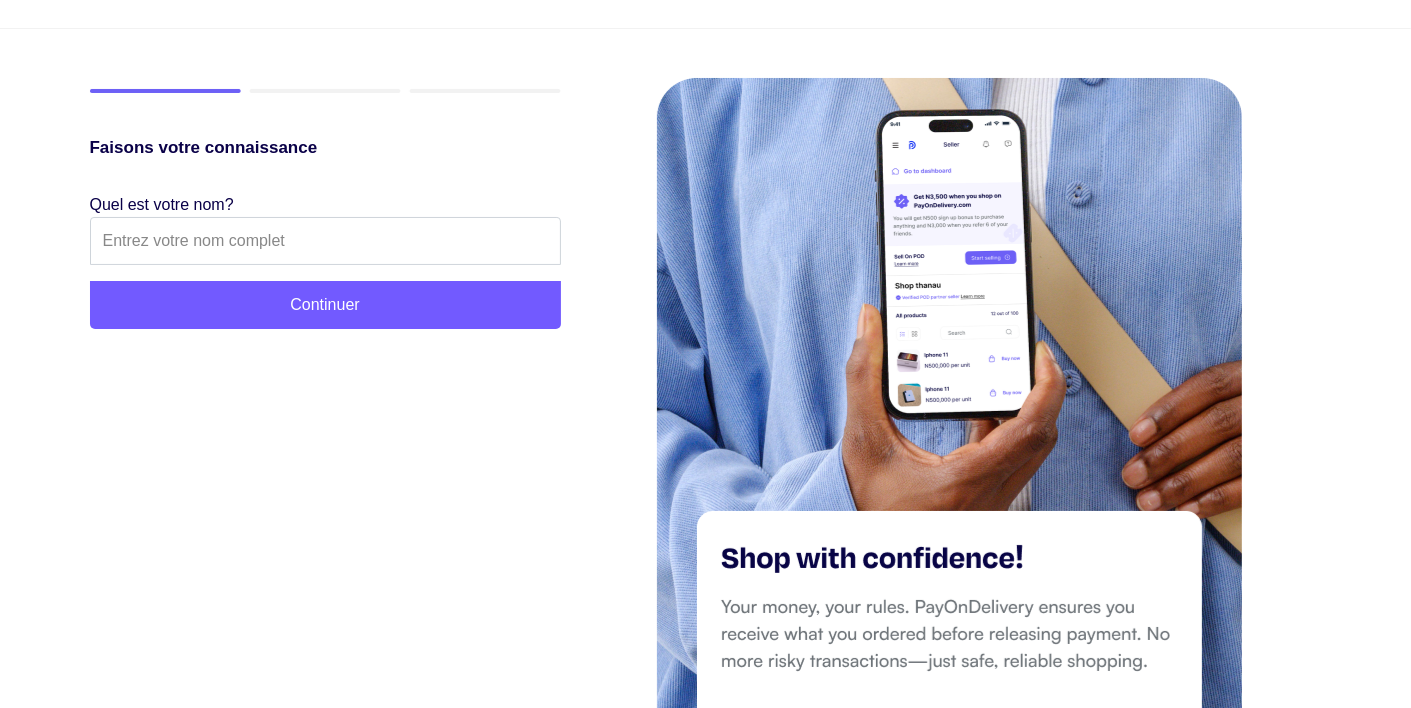 click on "Continuer" at bounding box center [325, 305] 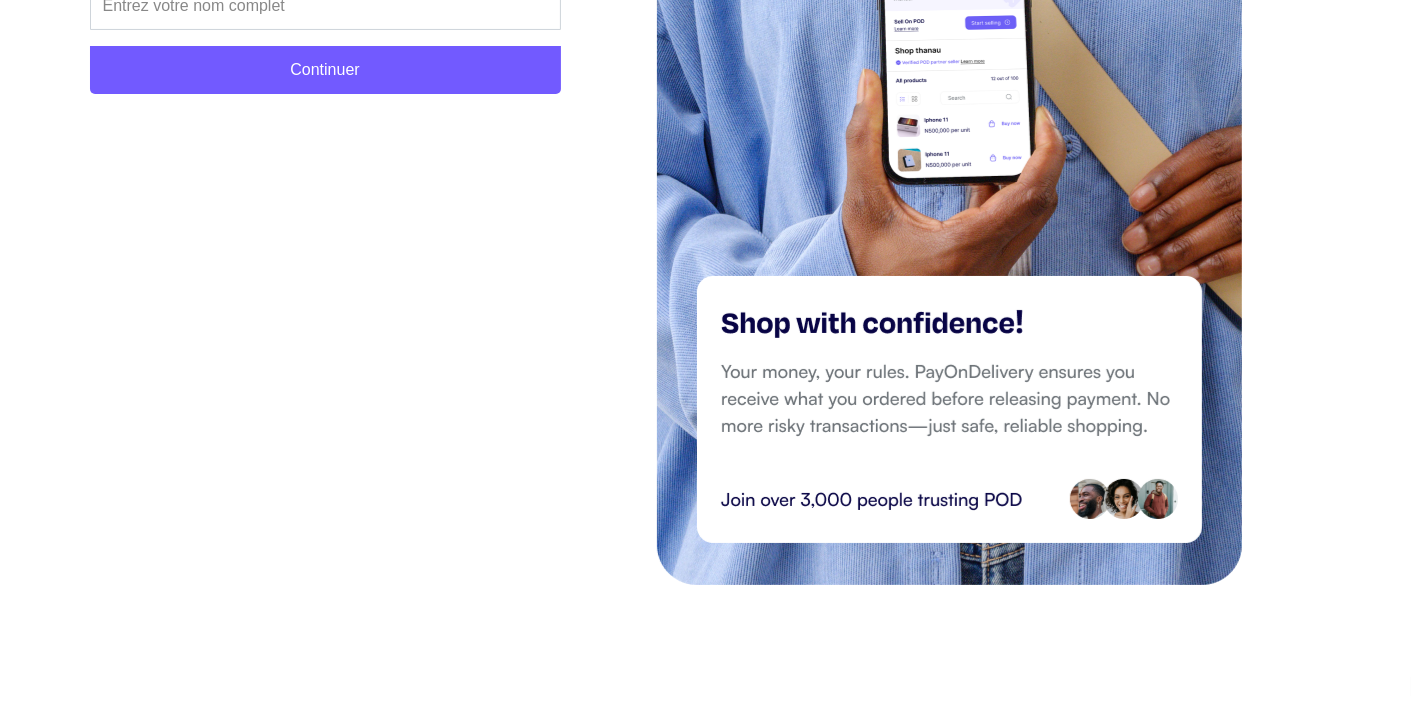 scroll, scrollTop: 0, scrollLeft: 0, axis: both 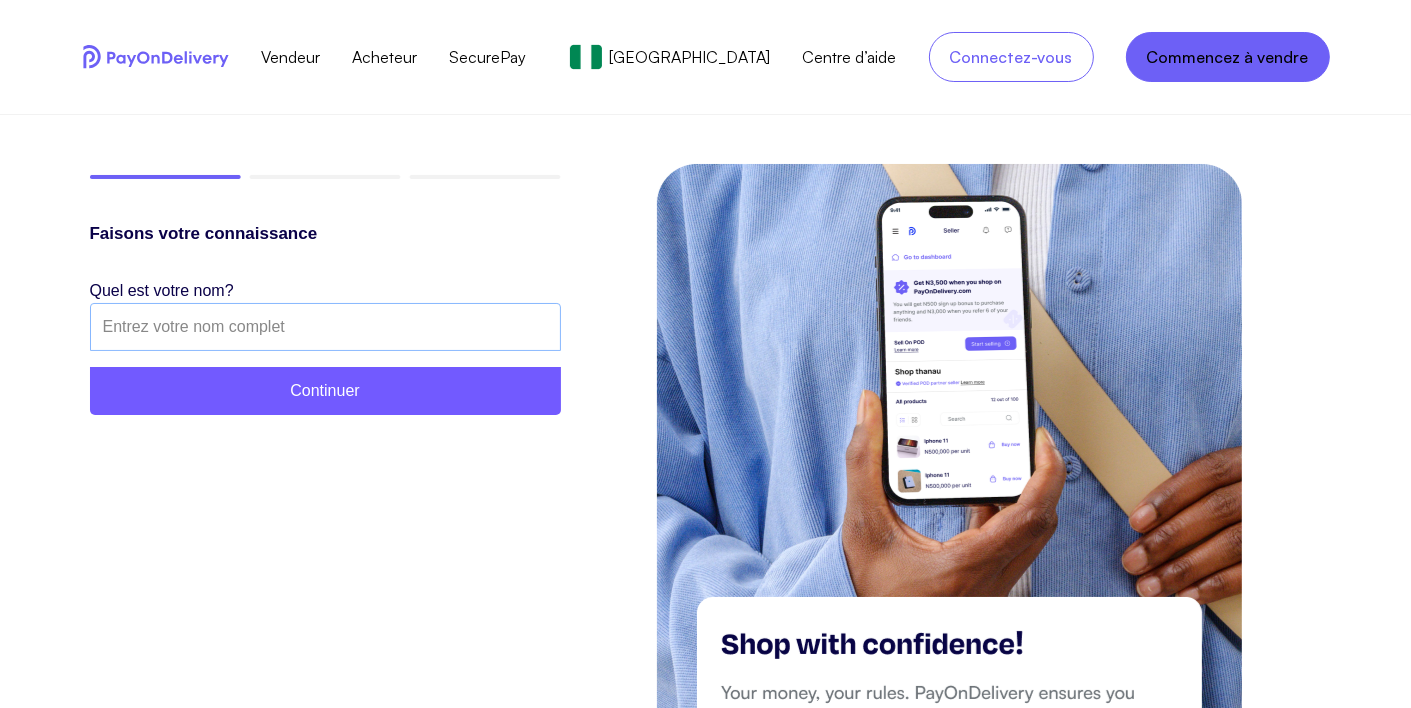 click at bounding box center [325, 327] 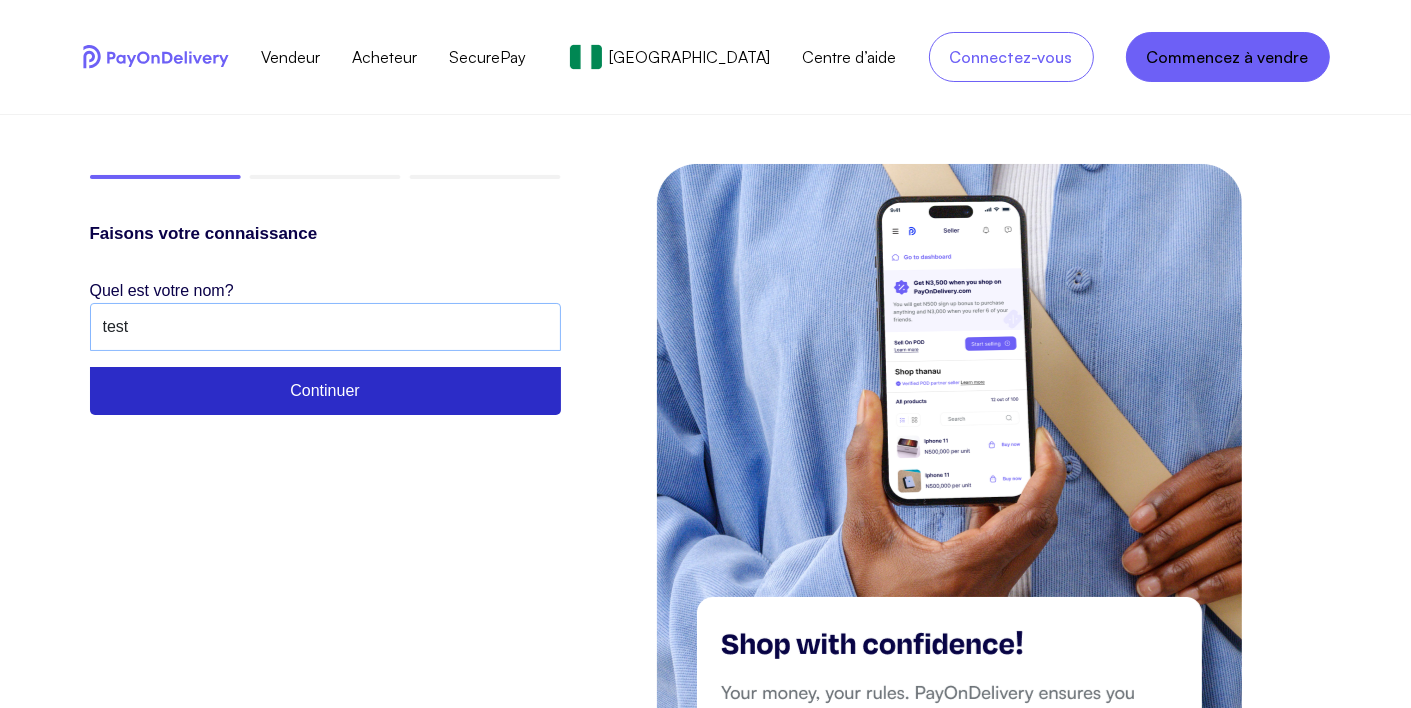 type on "test" 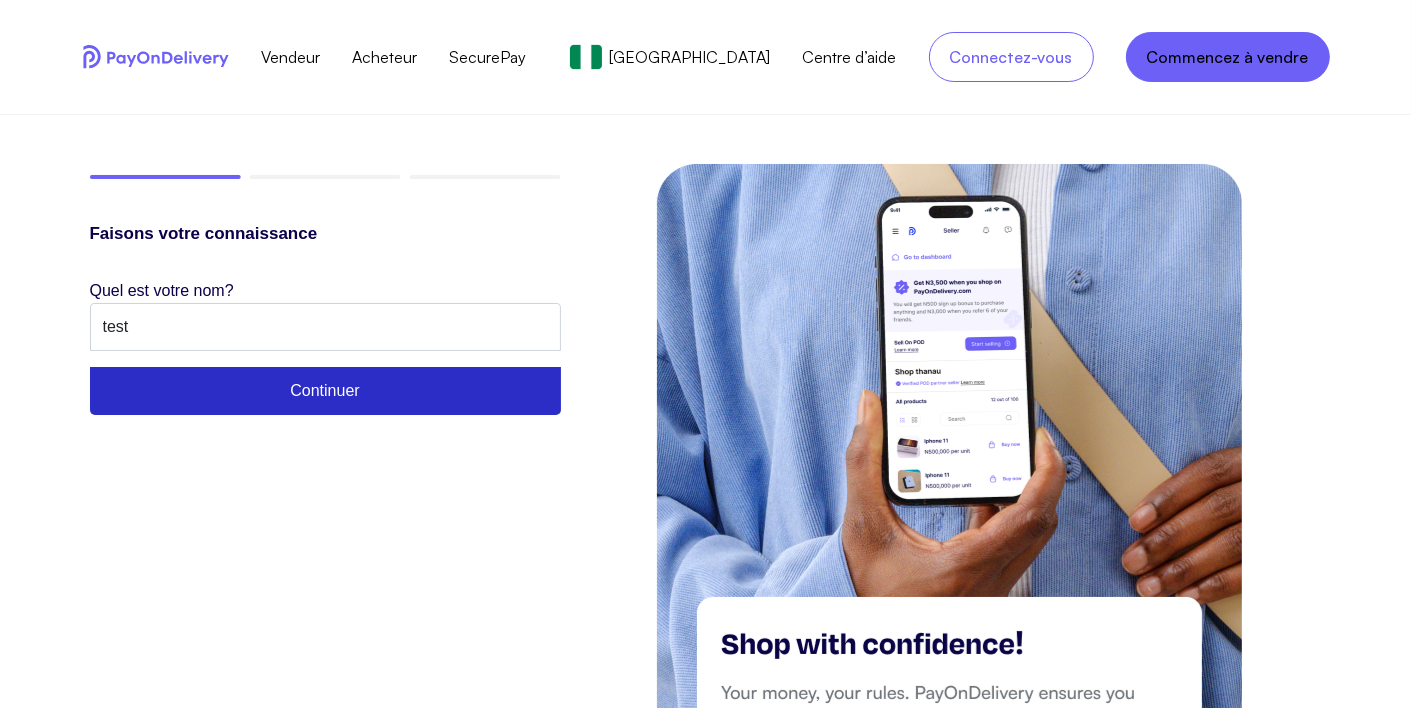 click on "Continuer" at bounding box center (325, 391) 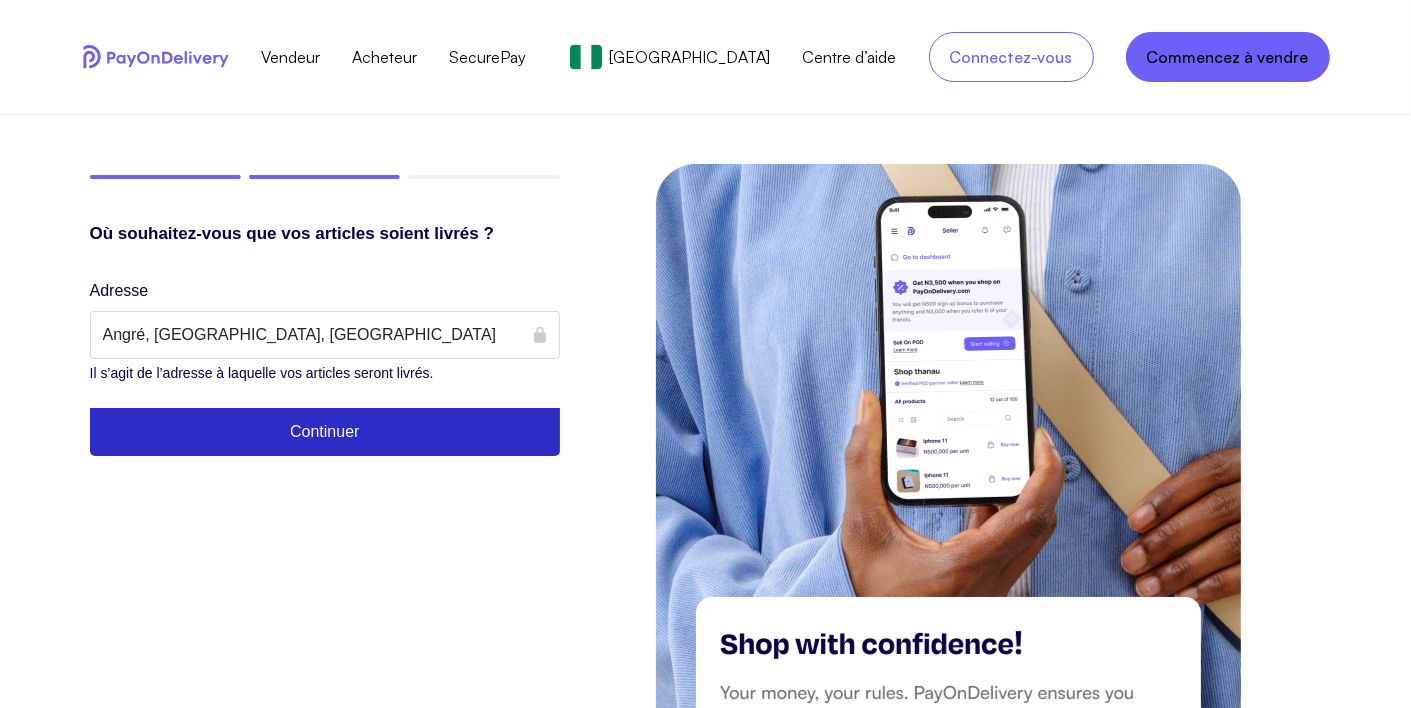 click on "Continuer" at bounding box center [325, 432] 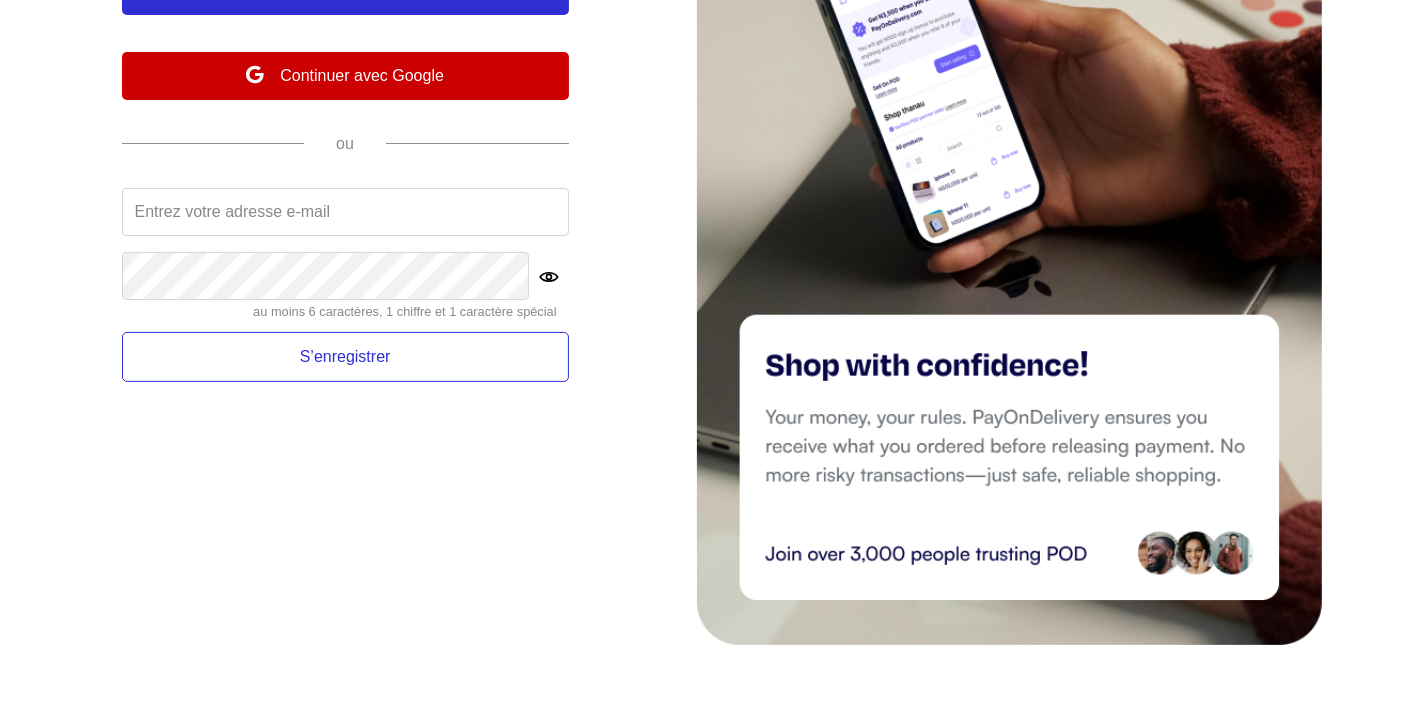 scroll, scrollTop: 0, scrollLeft: 0, axis: both 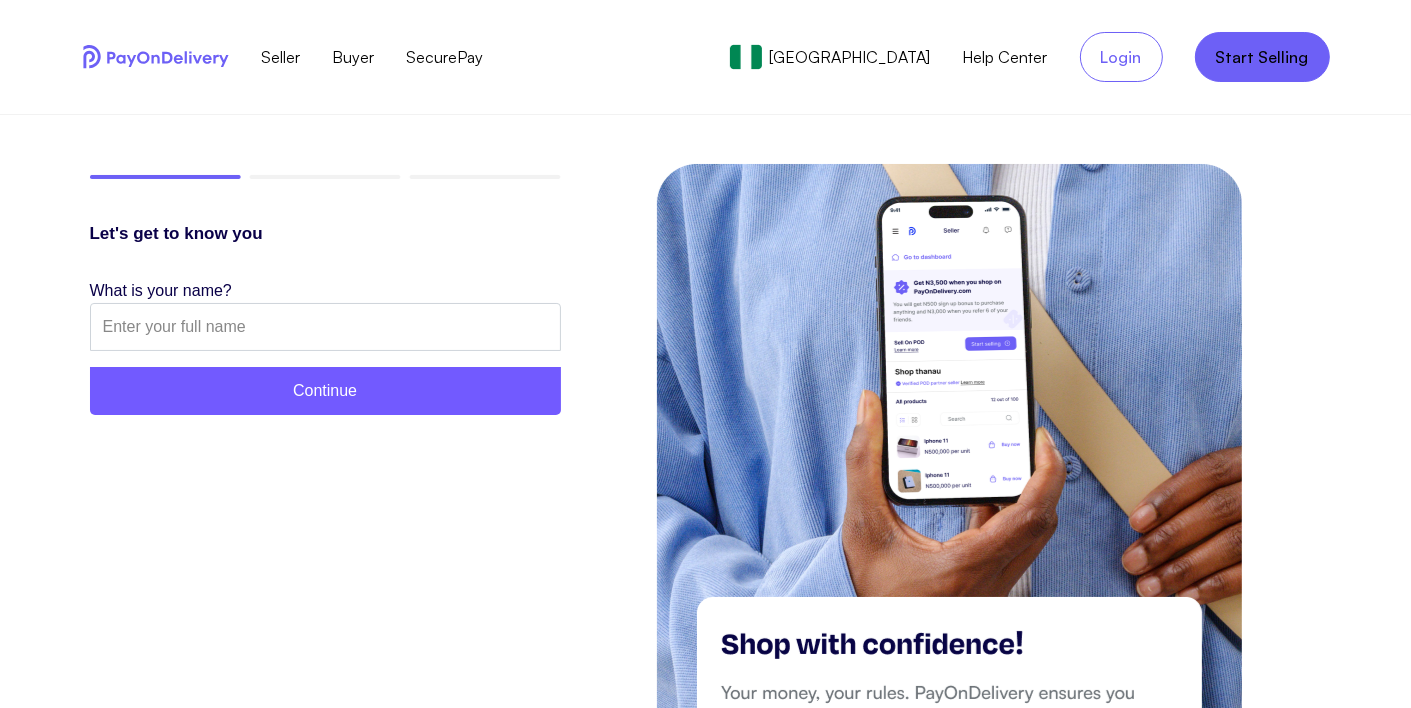 click 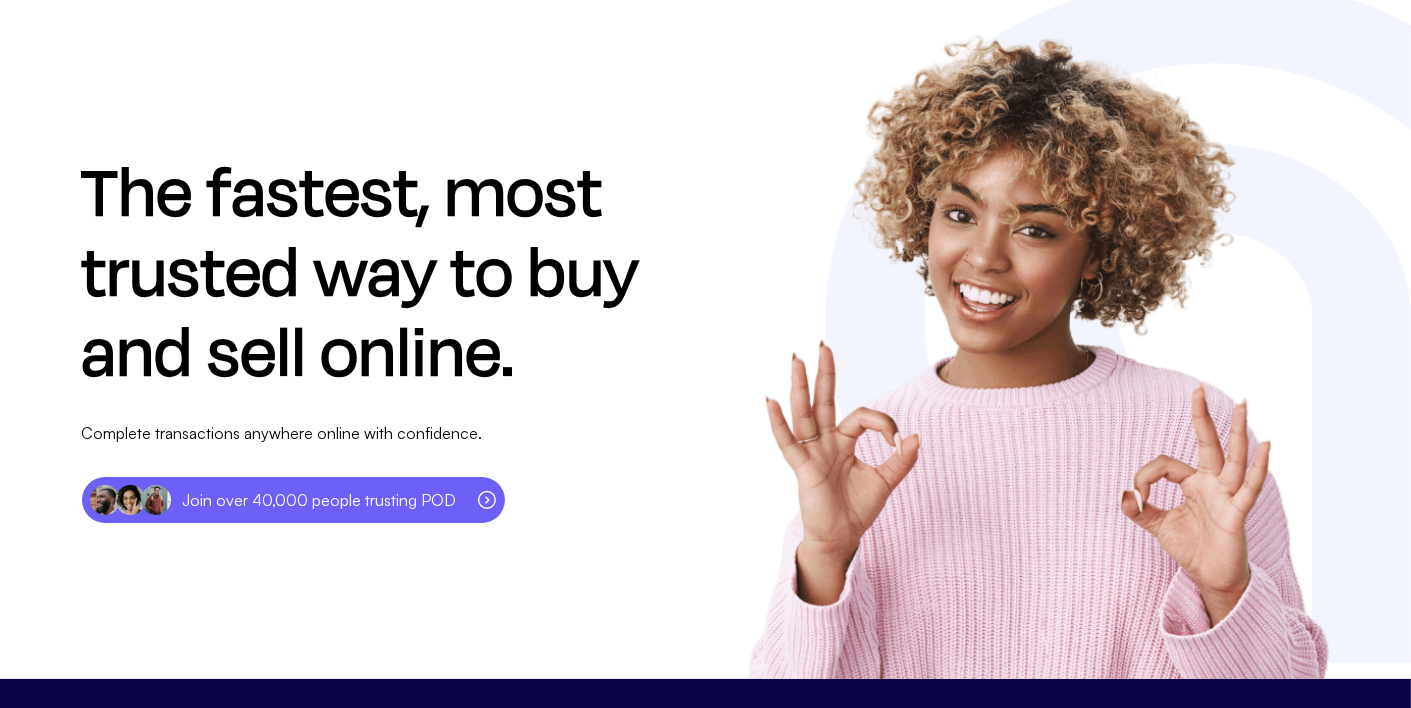 scroll, scrollTop: 93, scrollLeft: 0, axis: vertical 